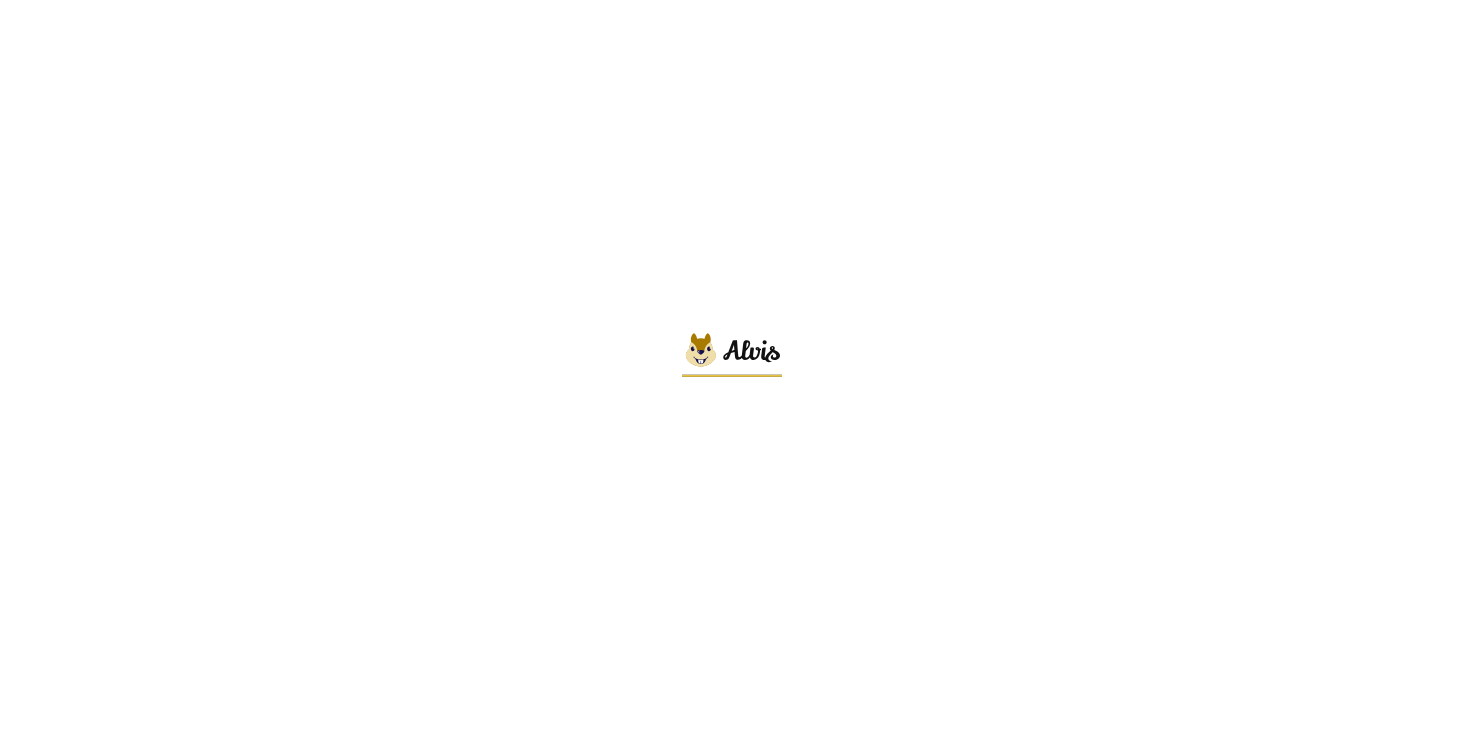 scroll, scrollTop: 0, scrollLeft: 0, axis: both 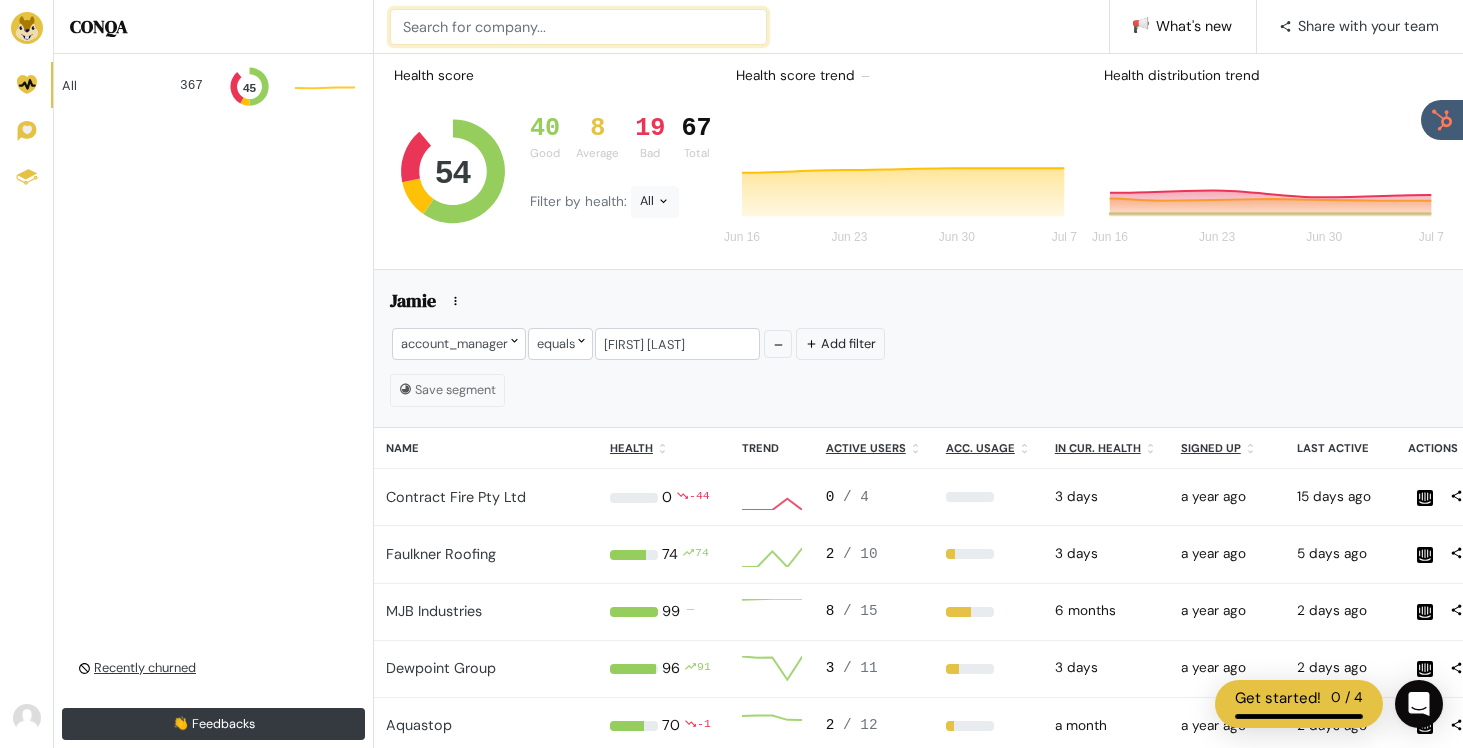 click at bounding box center (578, 27) 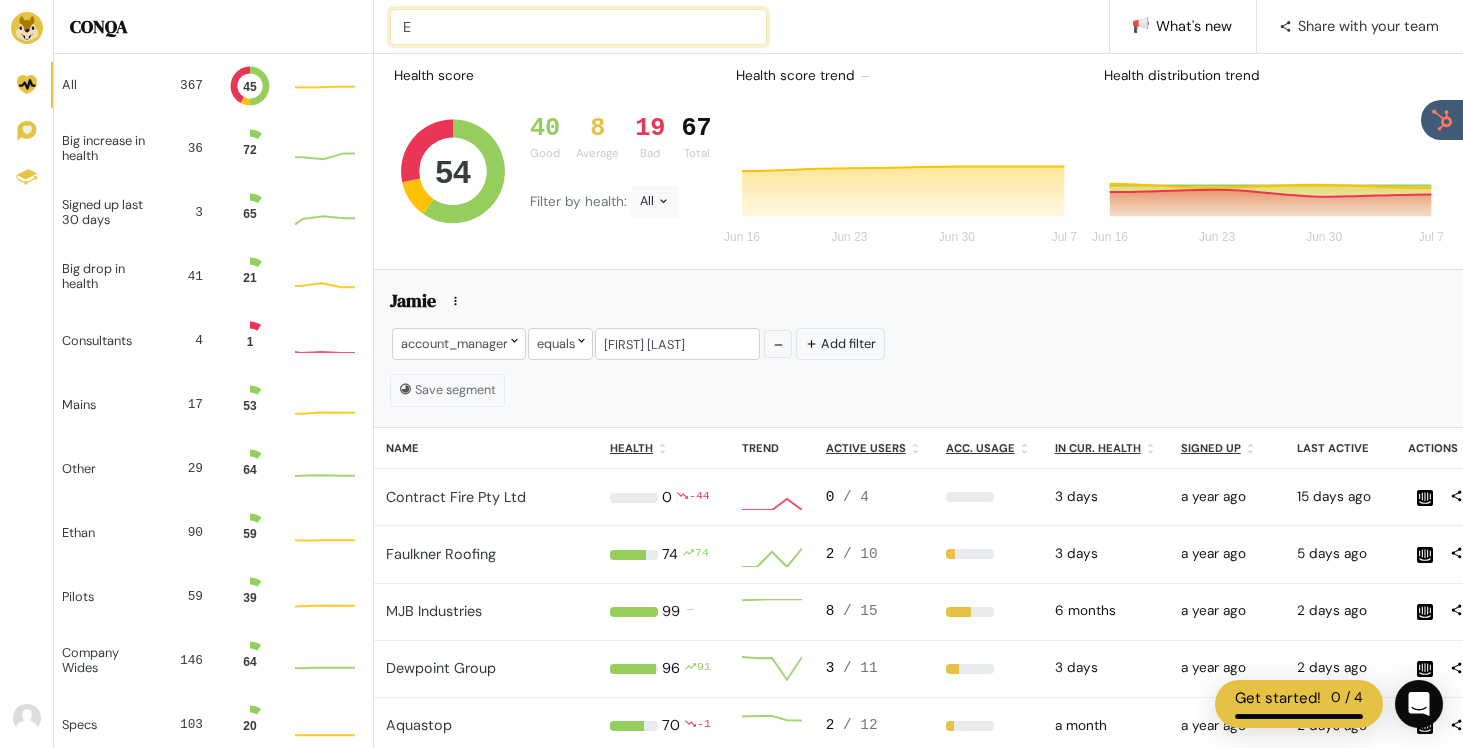scroll, scrollTop: 1, scrollLeft: 1, axis: both 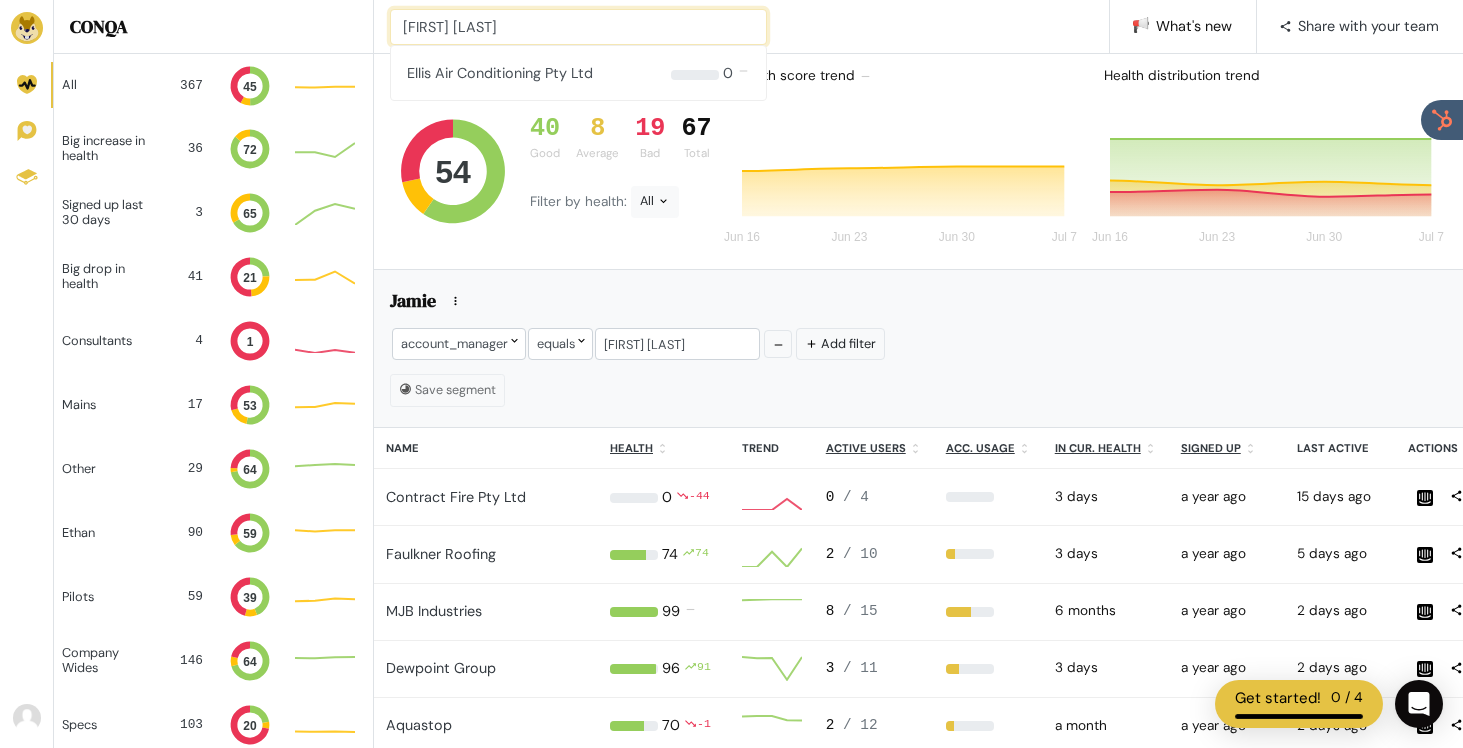 type on "Ellis air" 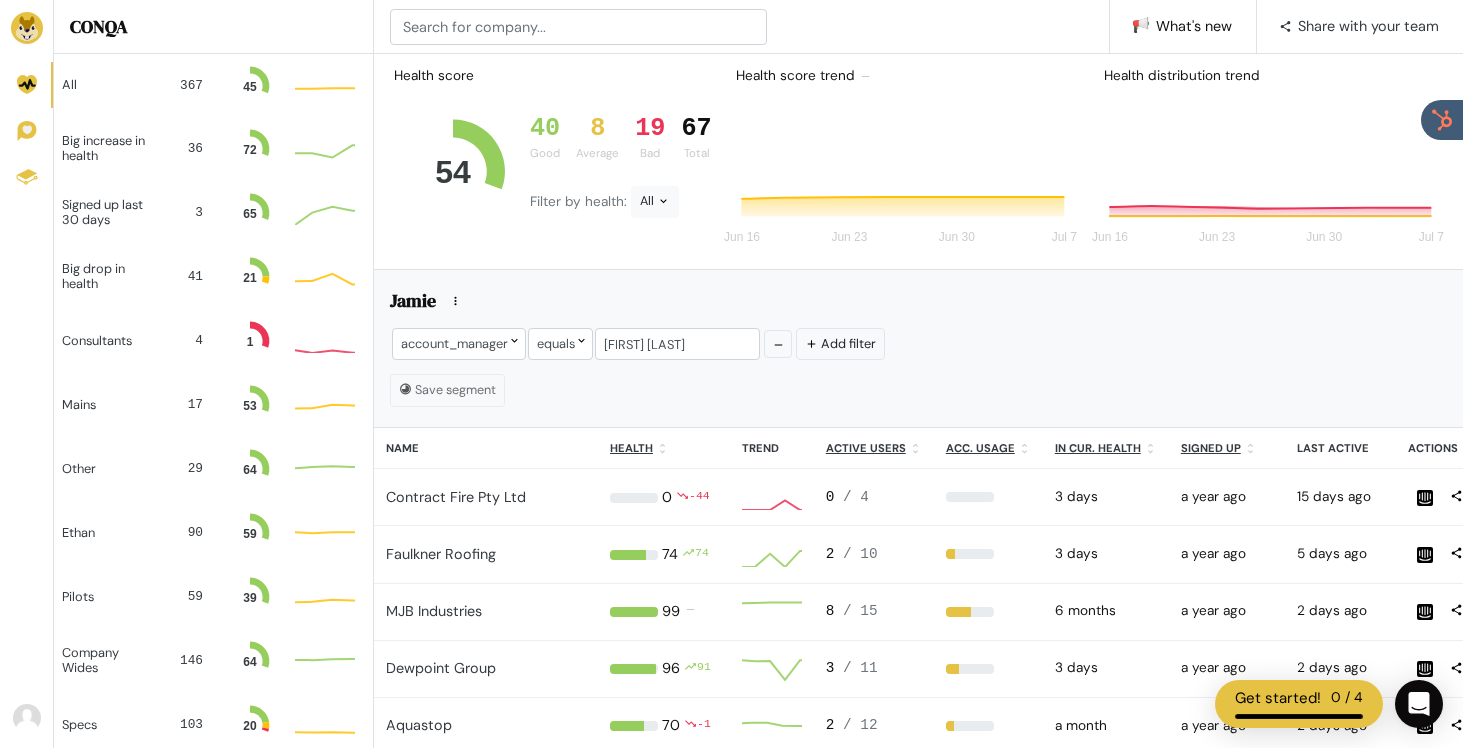 click on "📢
What's new
Share with your team" at bounding box center (918, 27) 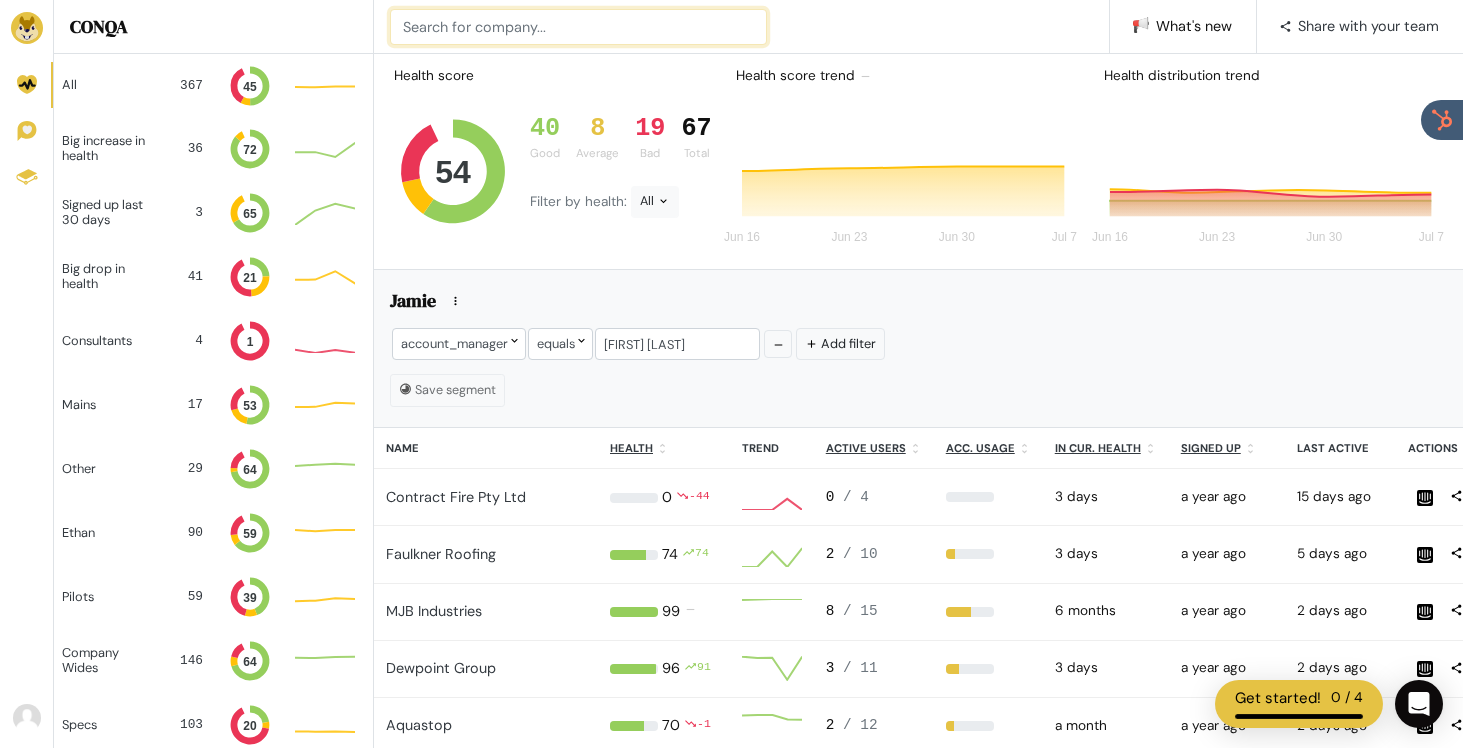 click at bounding box center (578, 27) 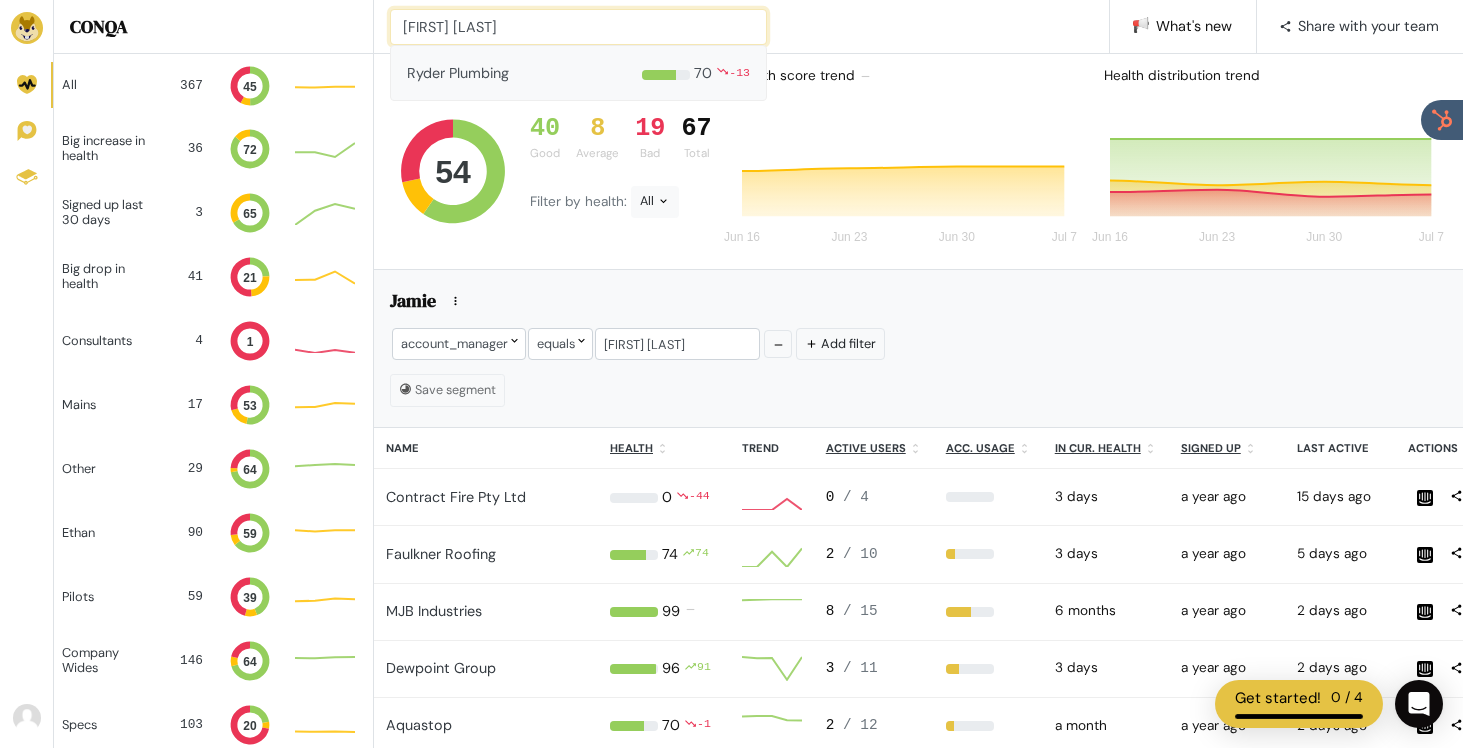 type on "Ryder plumbin" 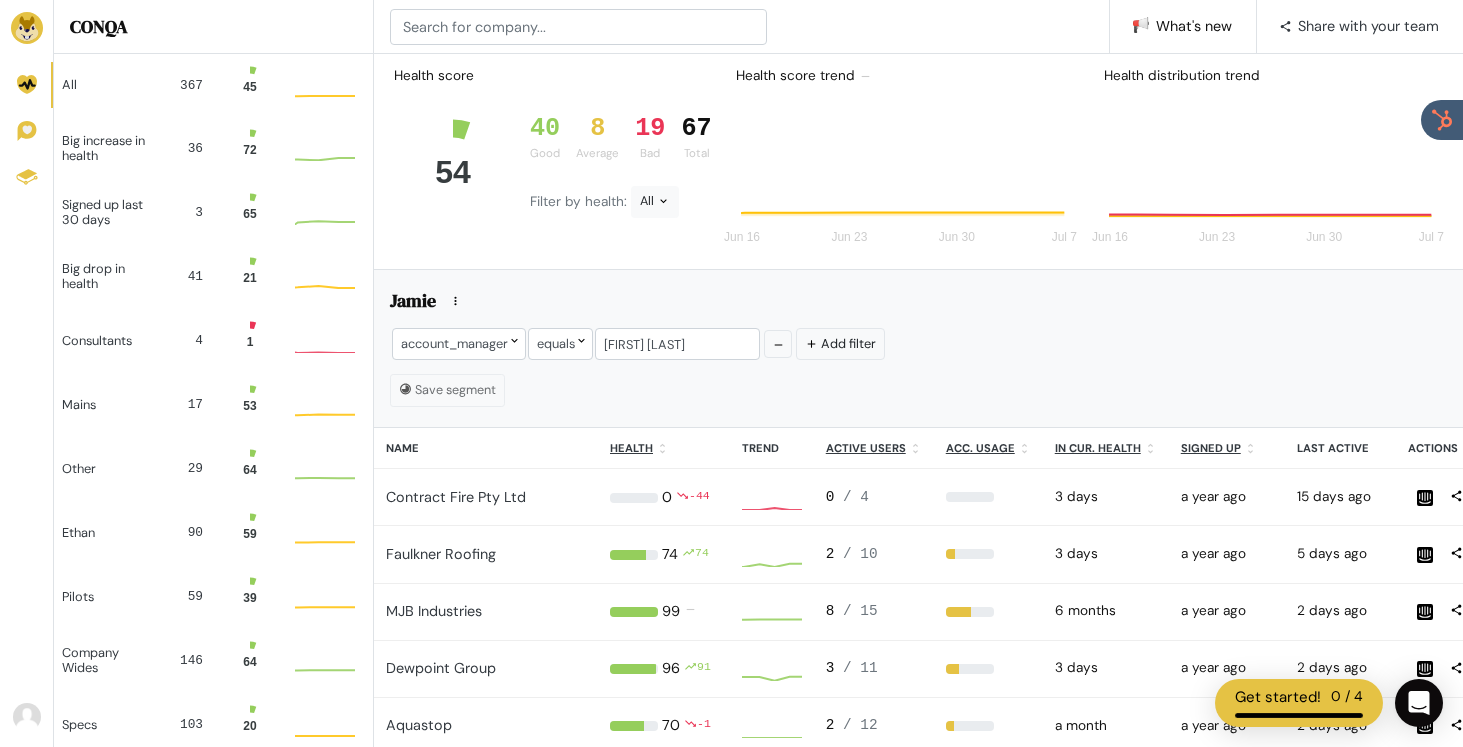 scroll, scrollTop: 1, scrollLeft: 1, axis: both 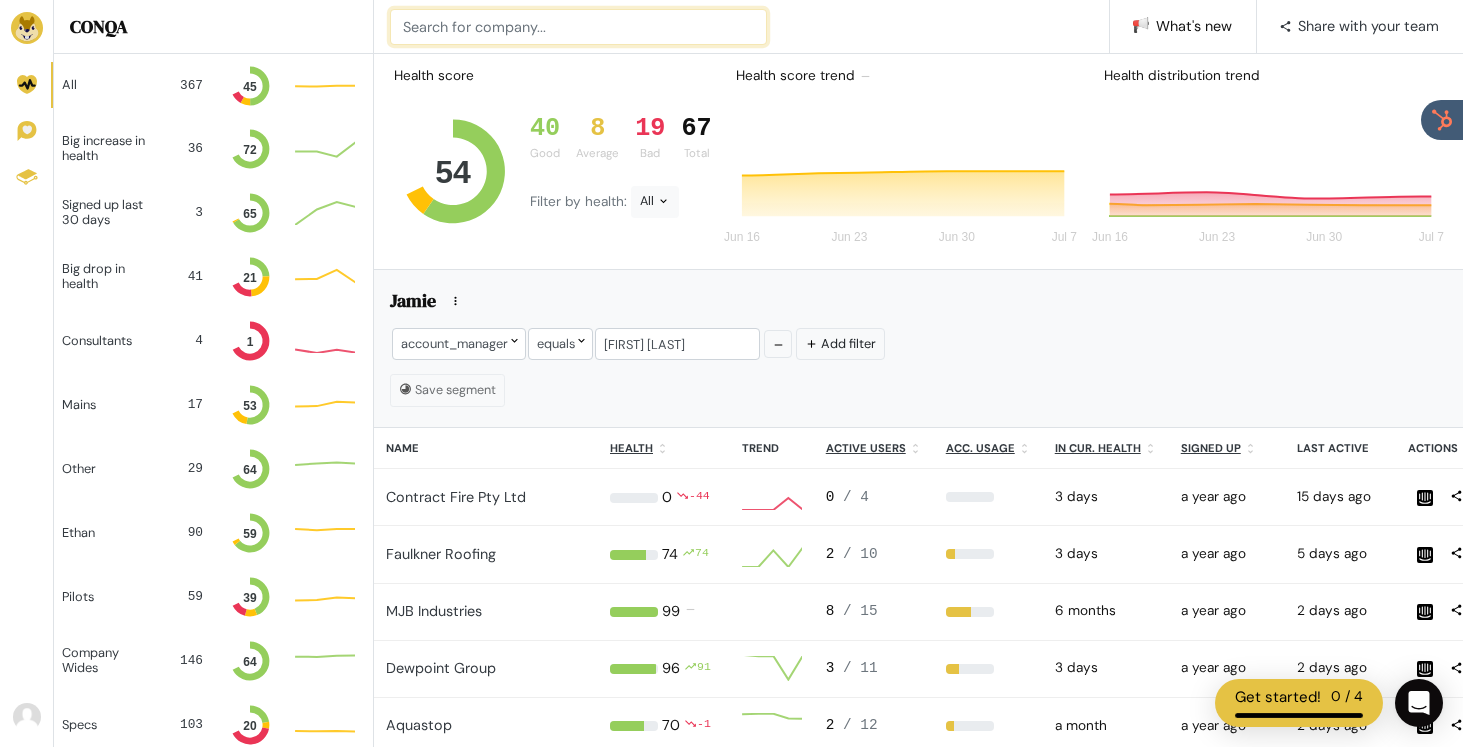 click at bounding box center (578, 27) 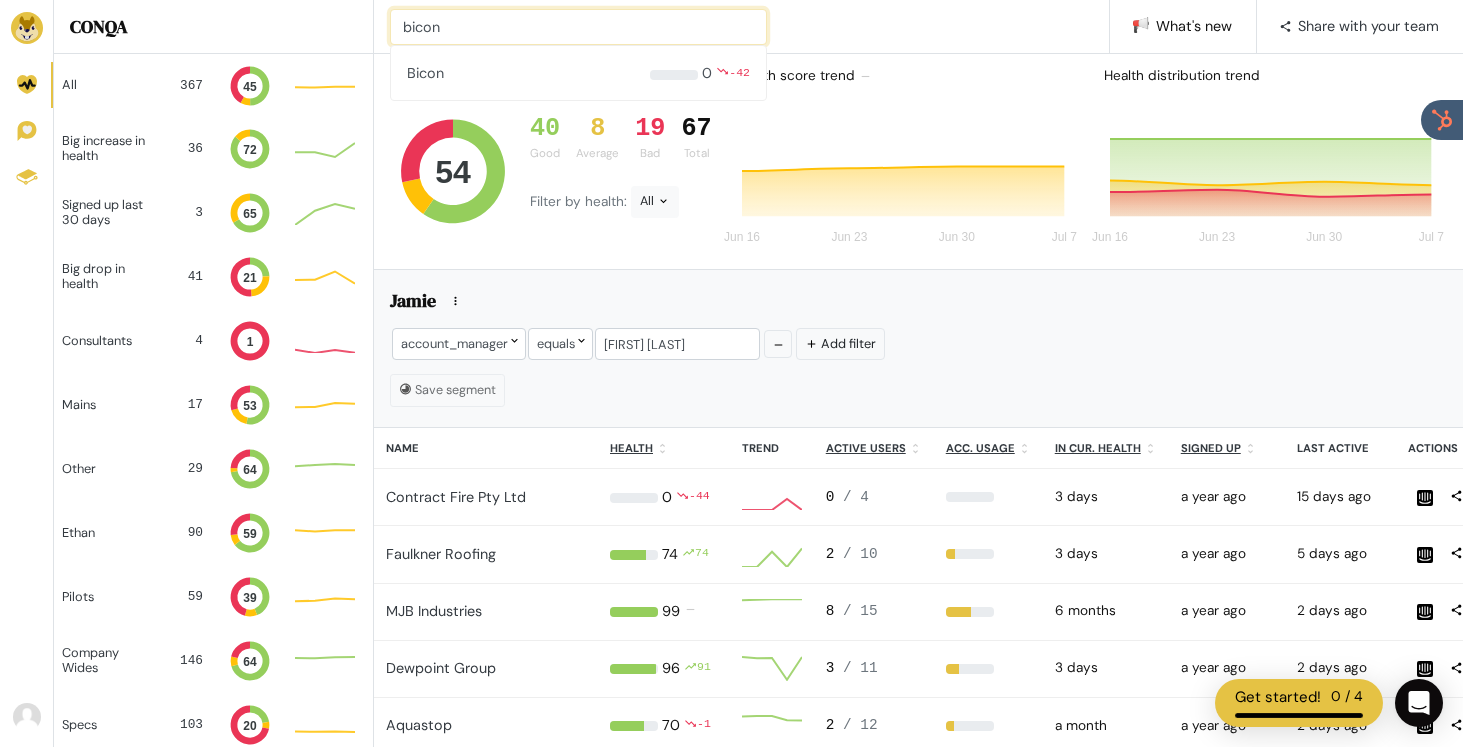 type on "bicon" 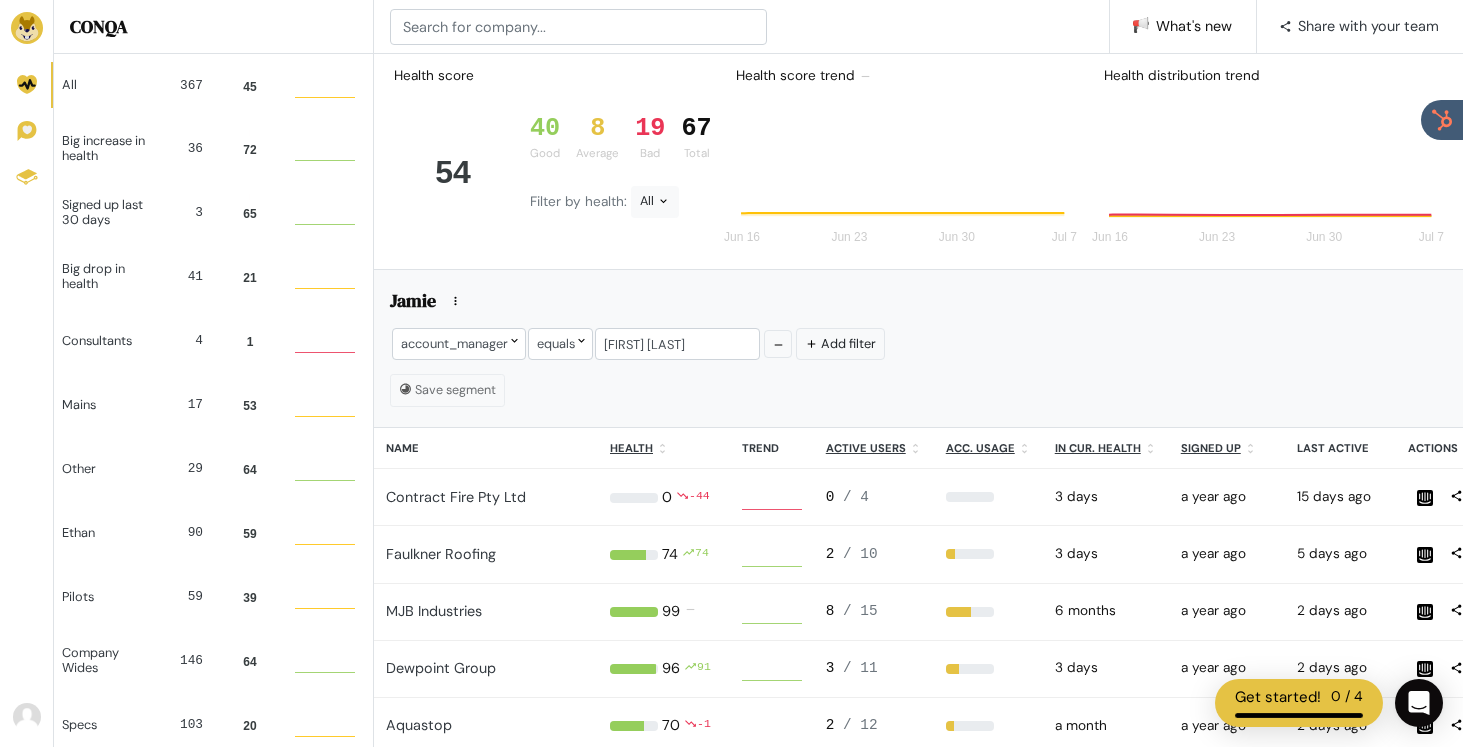 scroll, scrollTop: 1, scrollLeft: 1, axis: both 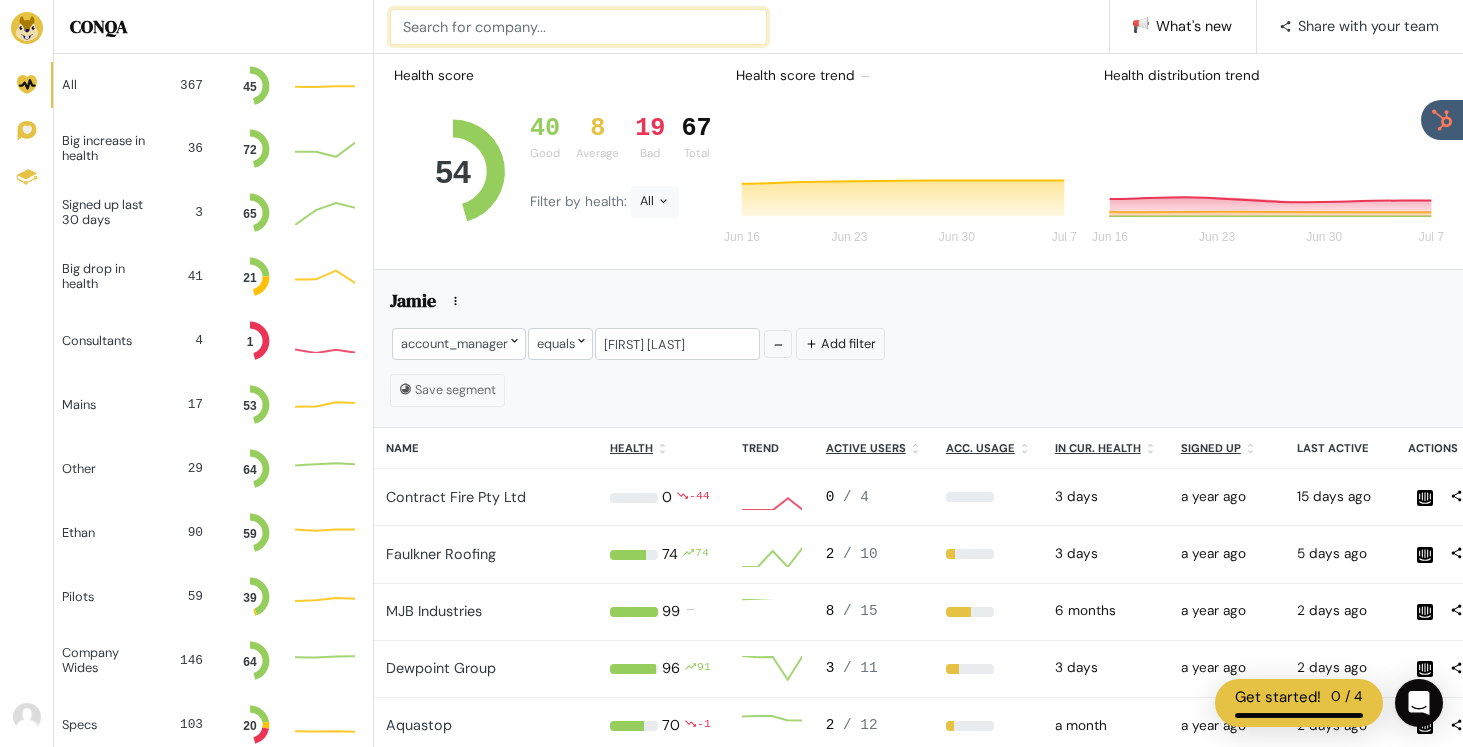 click at bounding box center [578, 27] 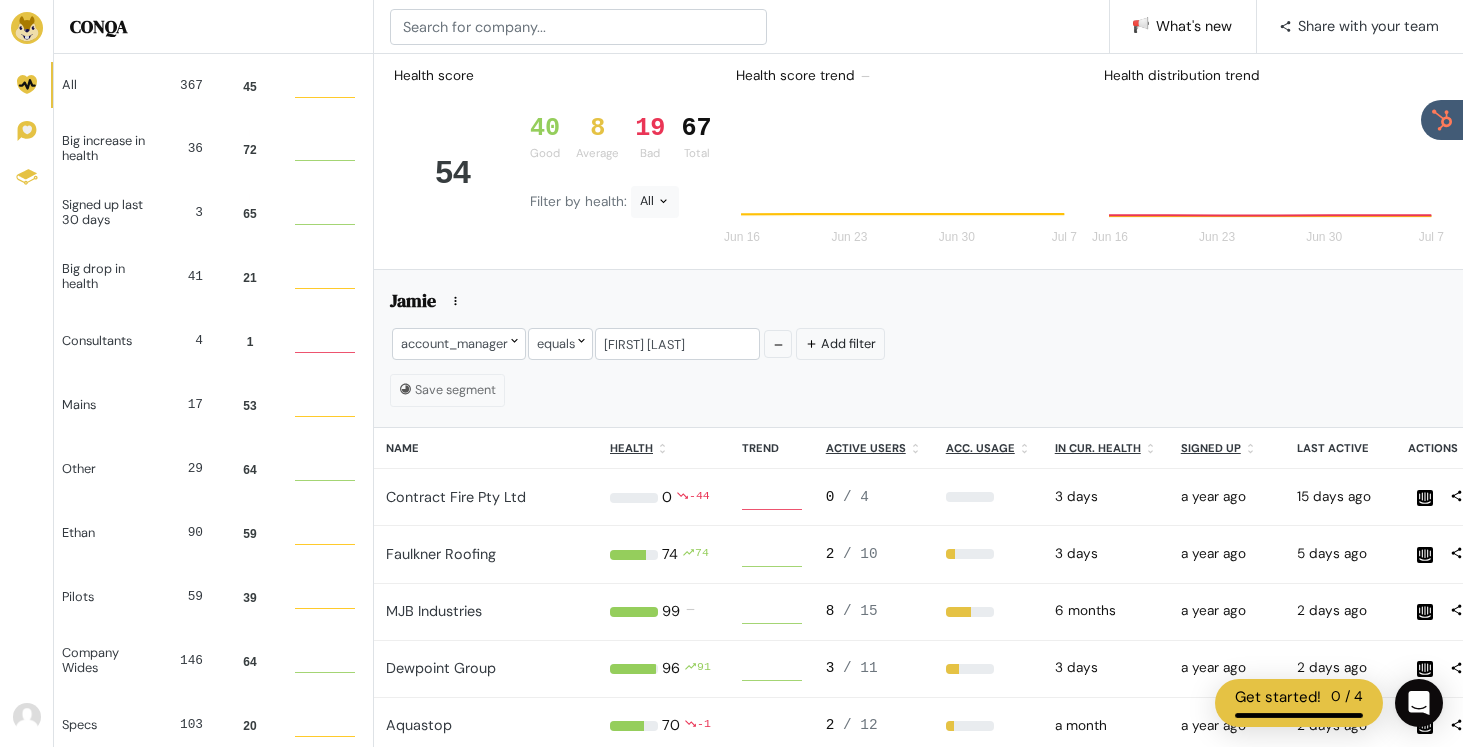 scroll, scrollTop: 1, scrollLeft: 1, axis: both 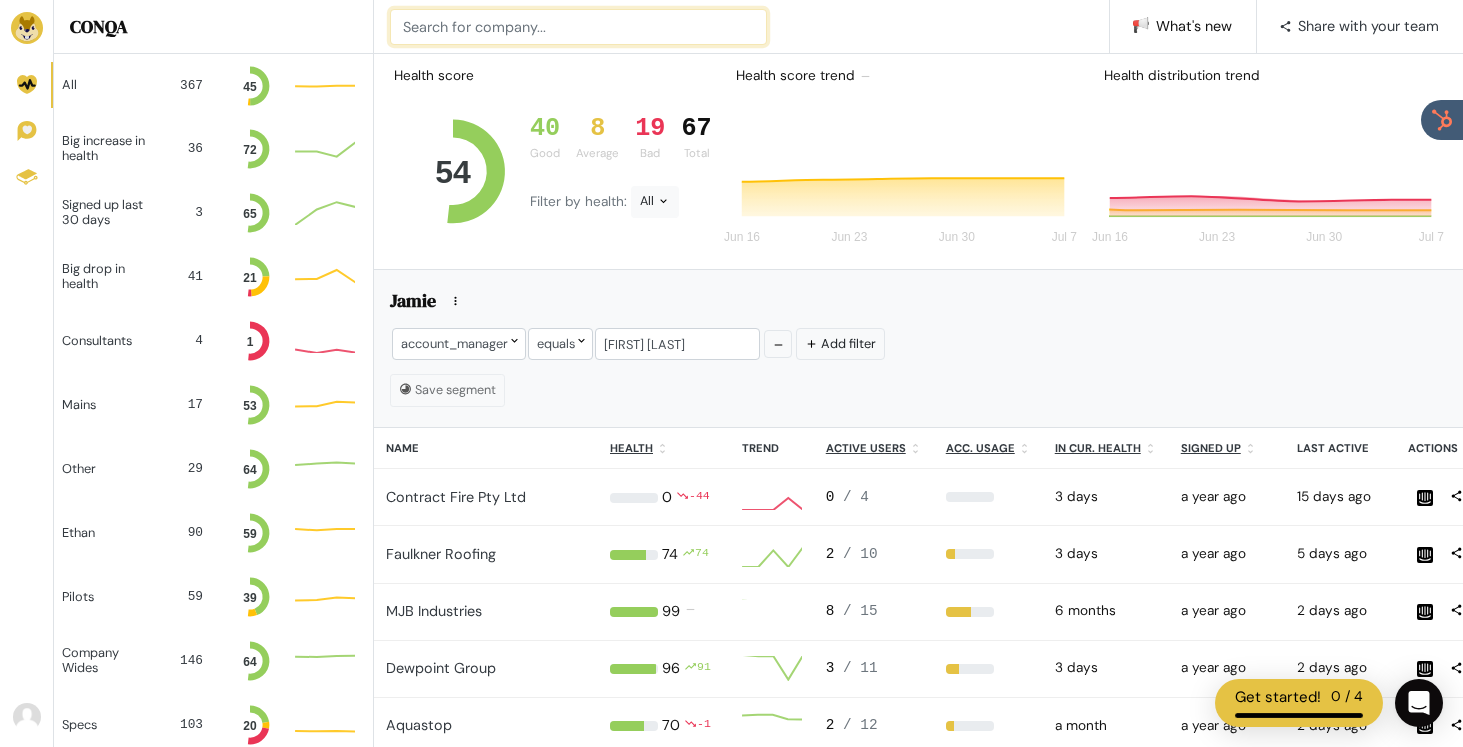 click at bounding box center (578, 27) 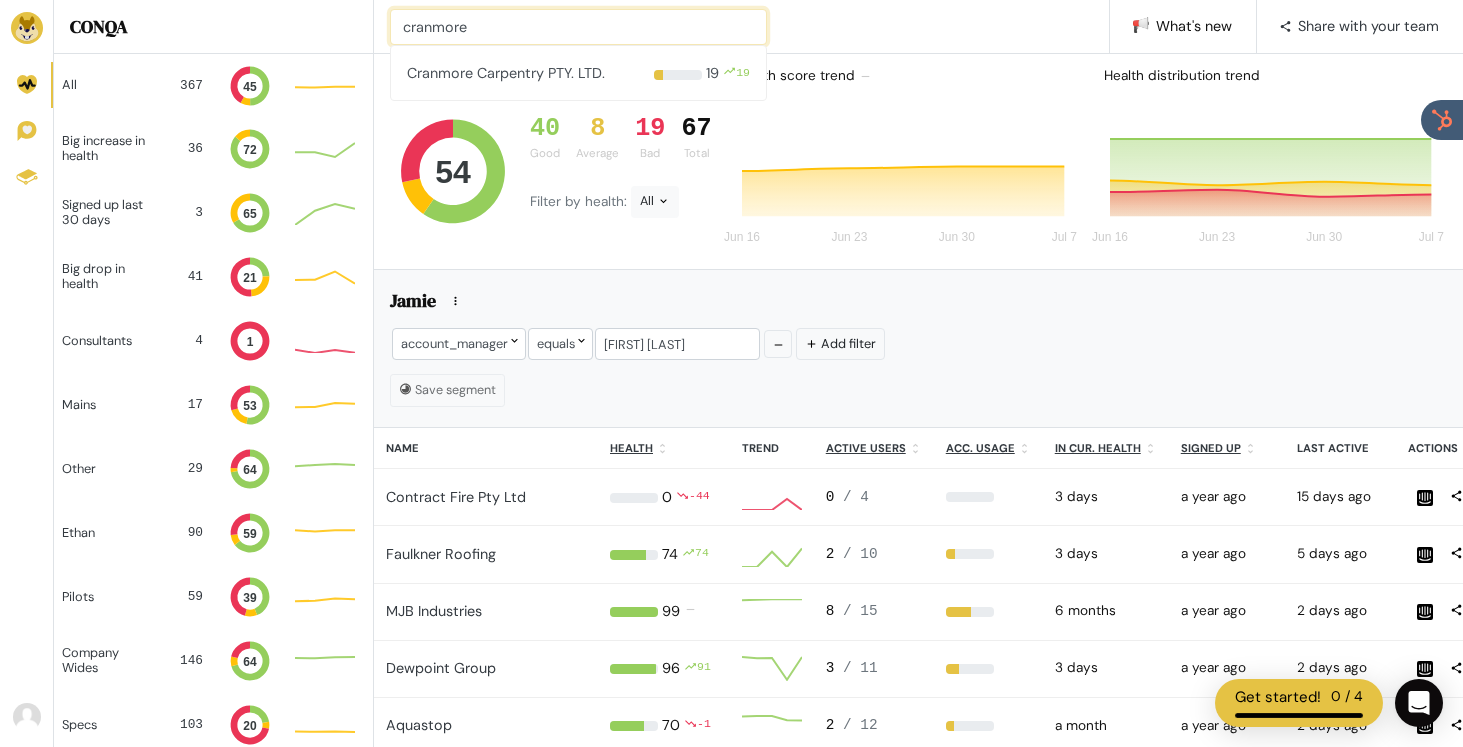 type on "cranmore" 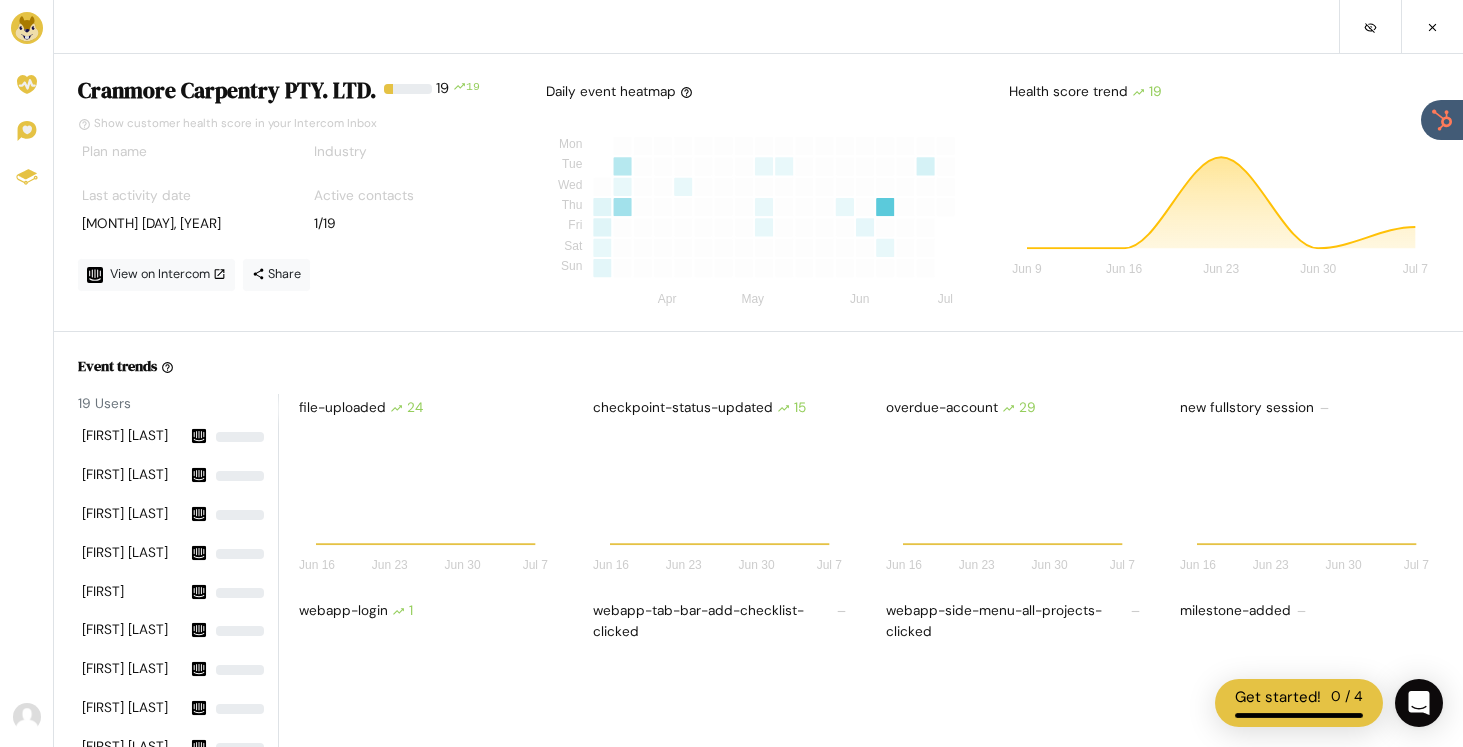 scroll, scrollTop: 1, scrollLeft: 1, axis: both 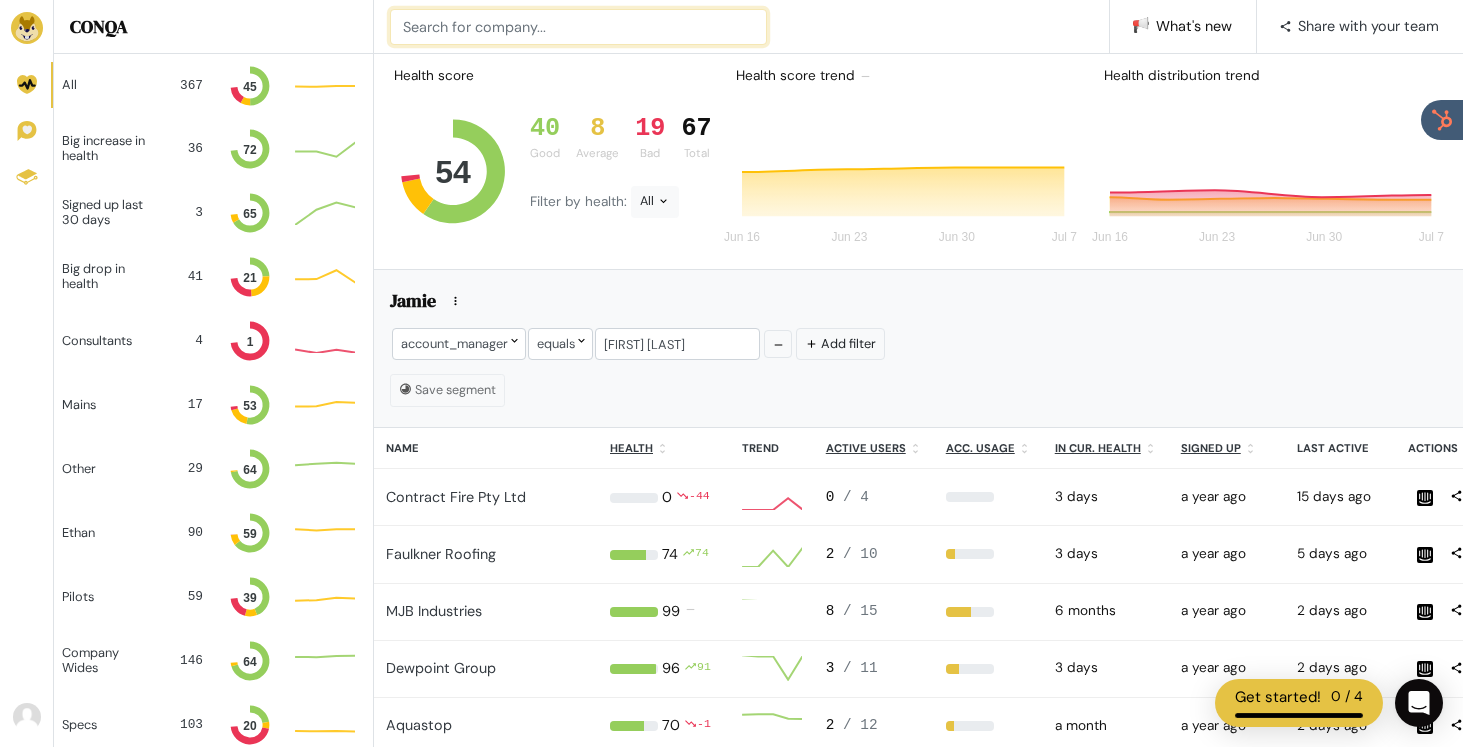 click at bounding box center (578, 27) 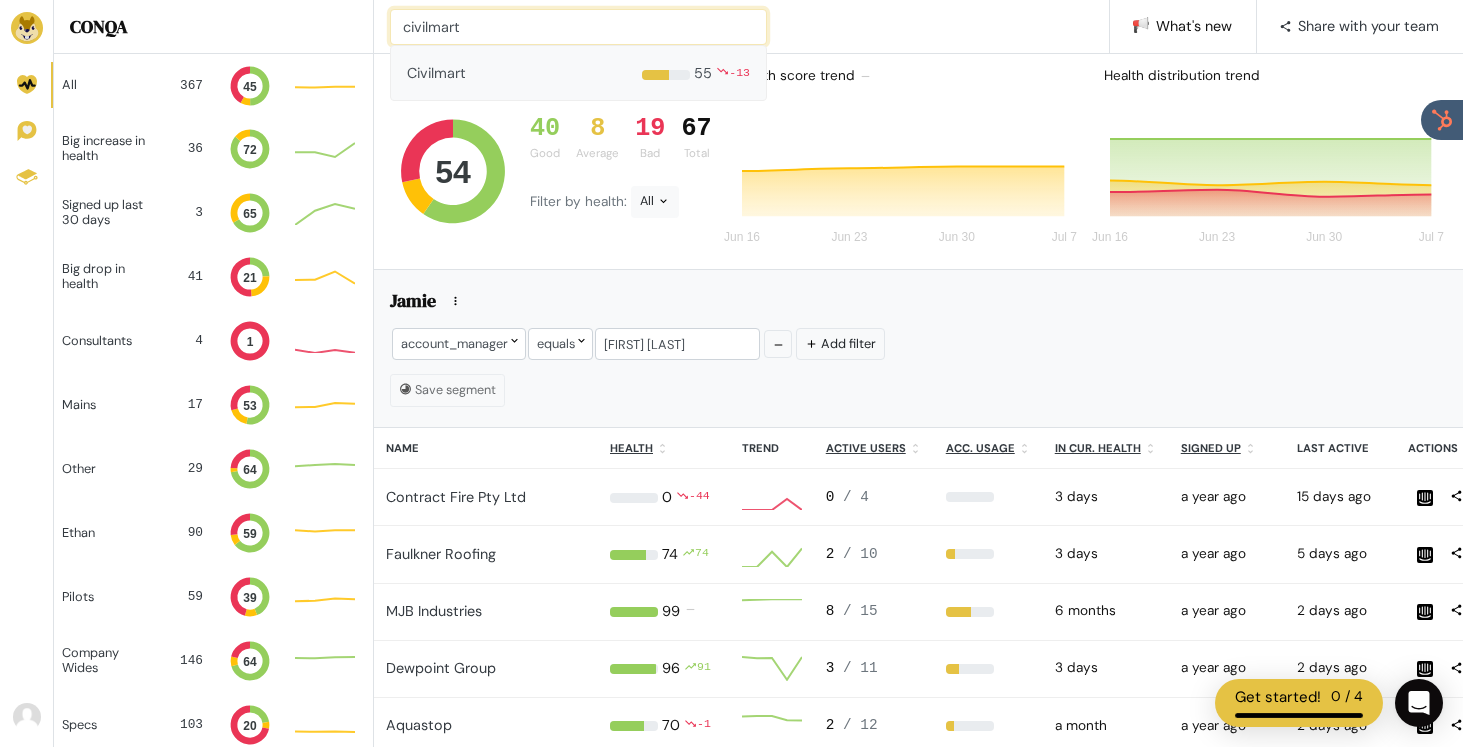 type on "civilmart" 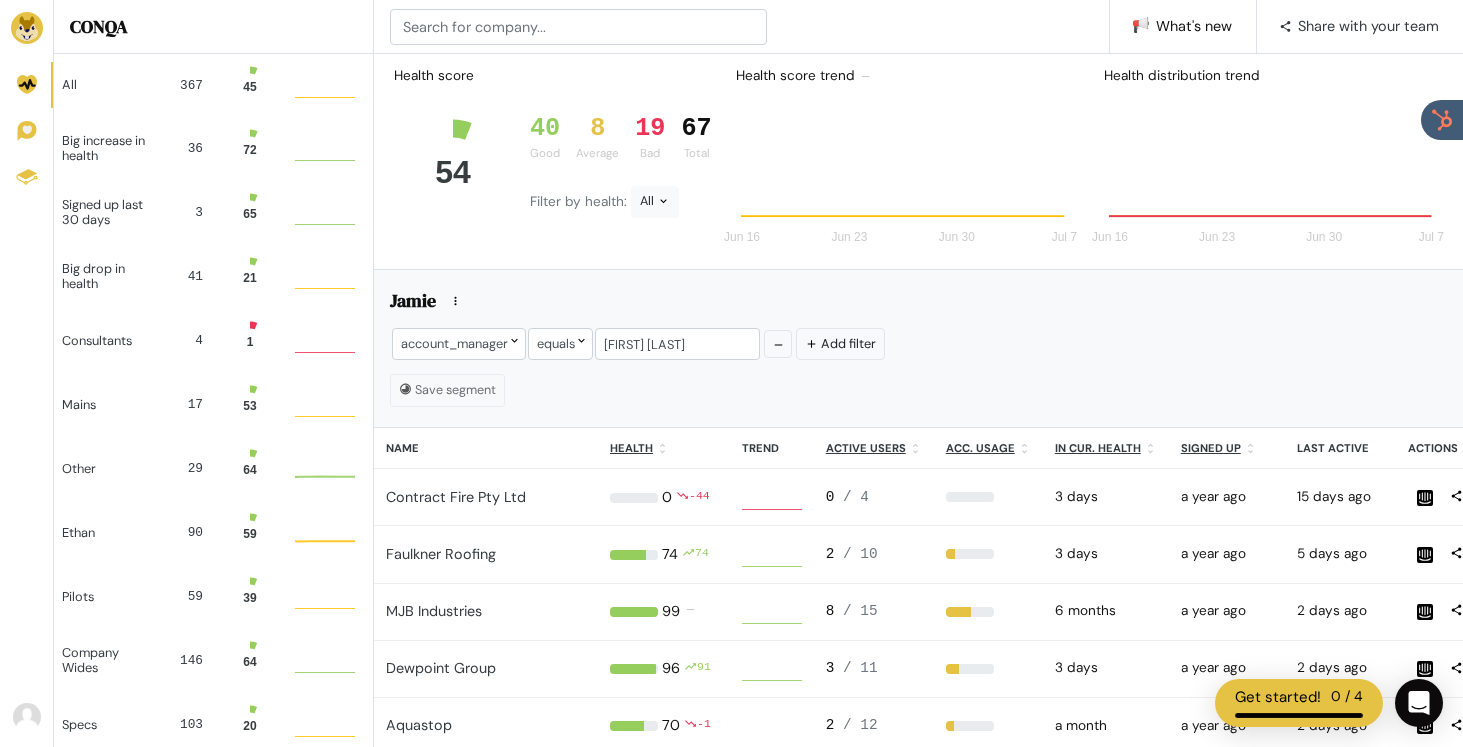 scroll, scrollTop: 1, scrollLeft: 1, axis: both 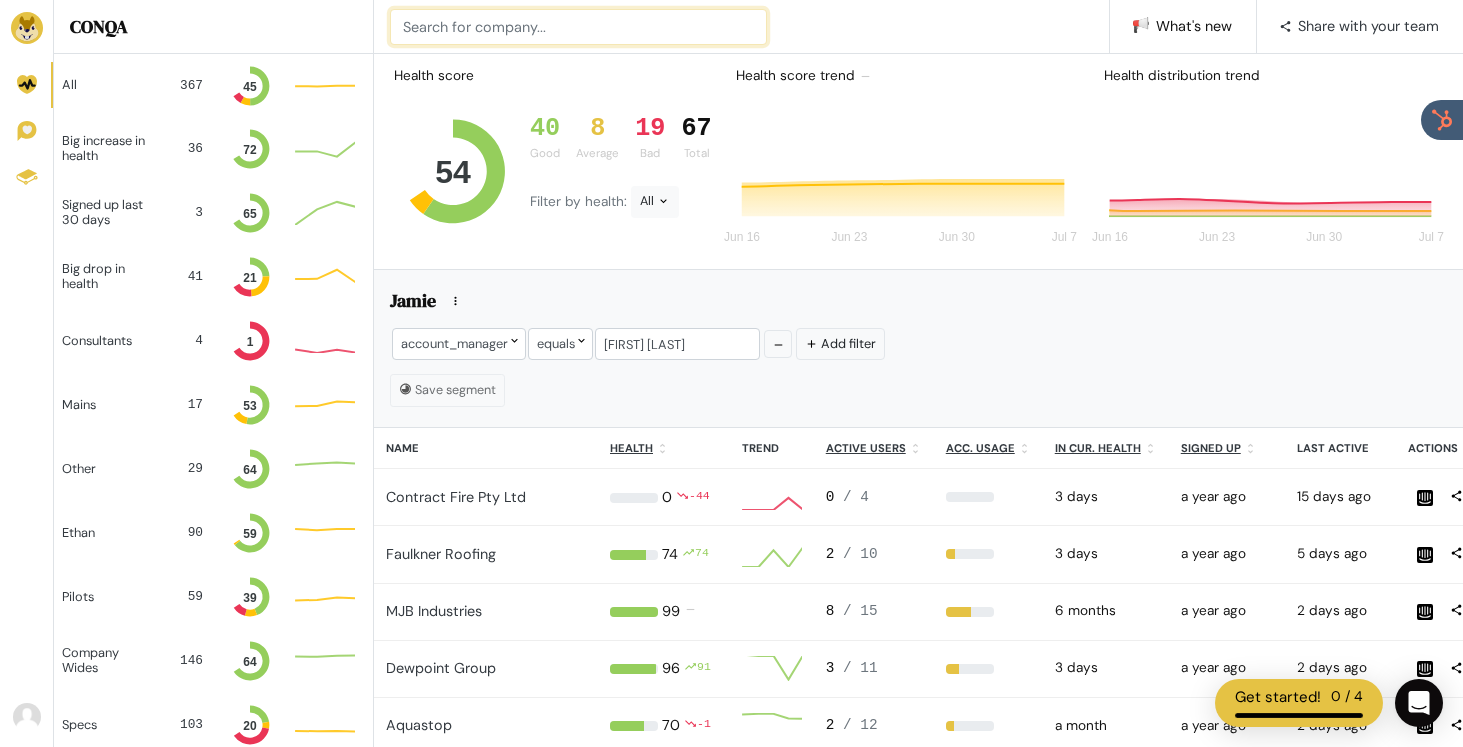 click at bounding box center [578, 27] 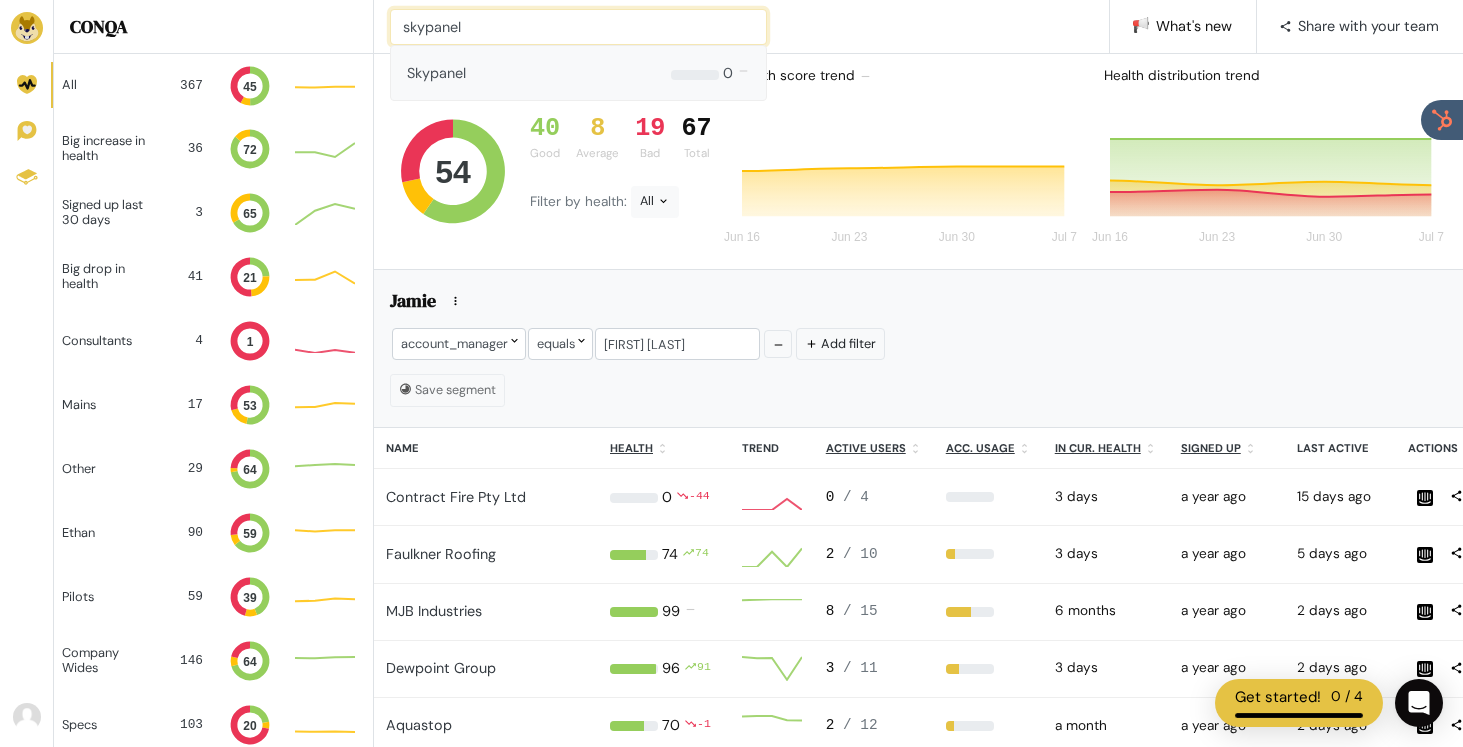 type on "skypanel" 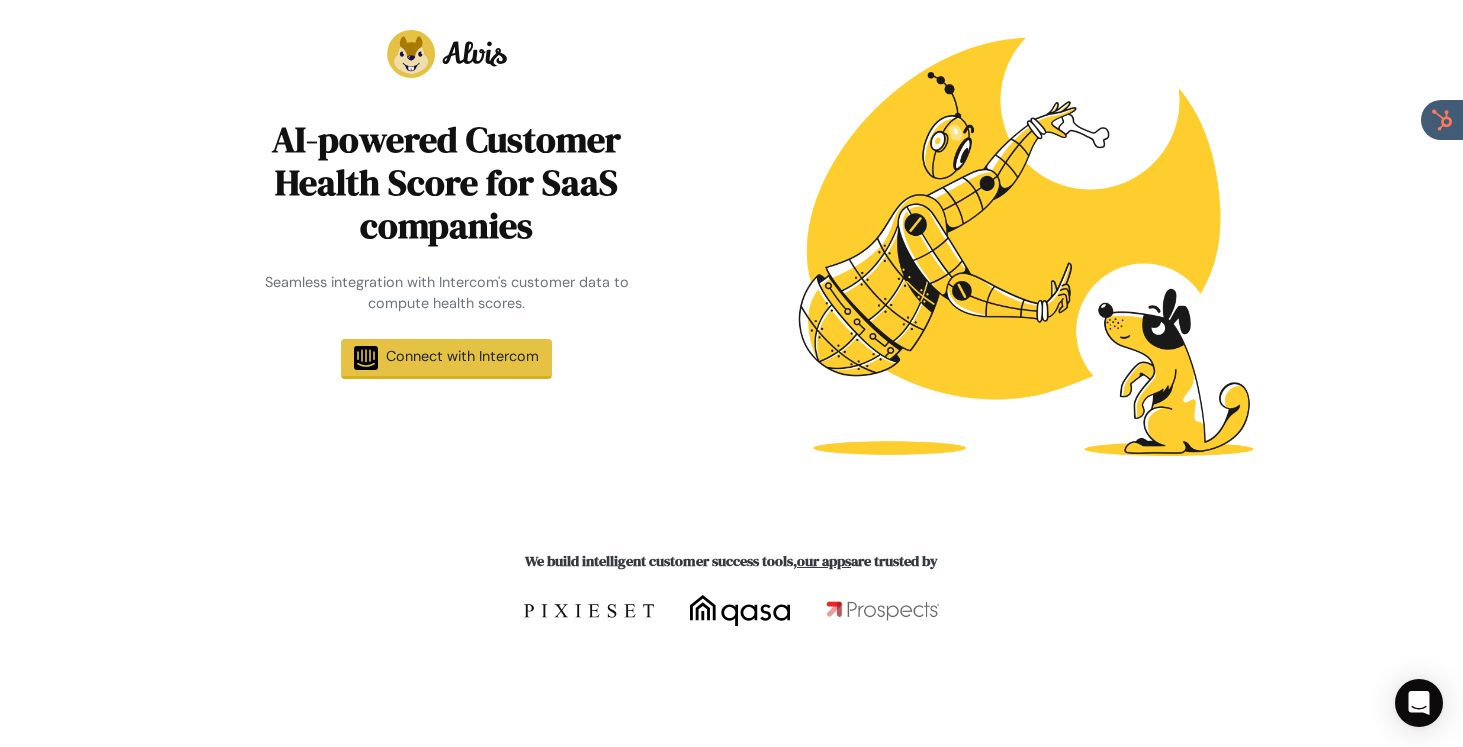 scroll, scrollTop: 0, scrollLeft: 0, axis: both 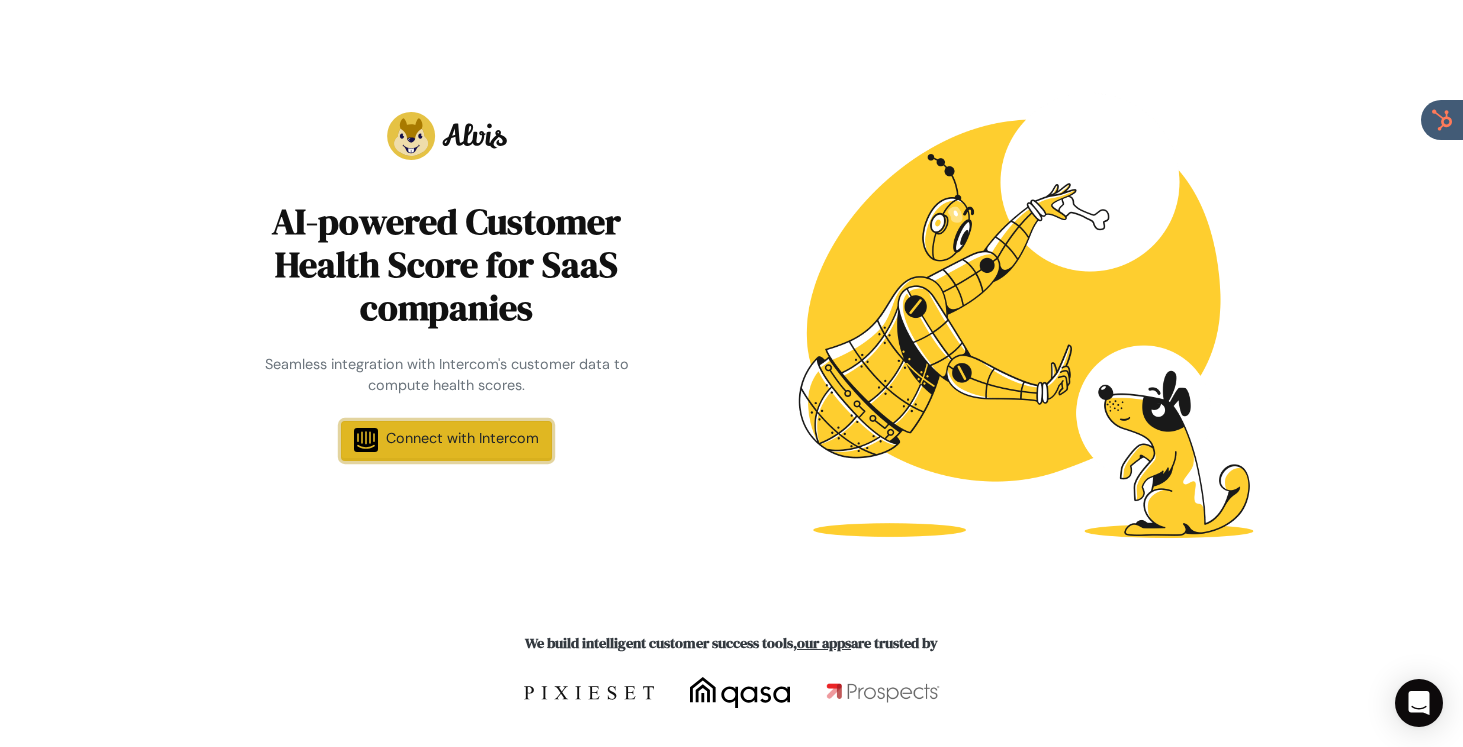 click on "Connect with Intercom" at bounding box center (462, 438) 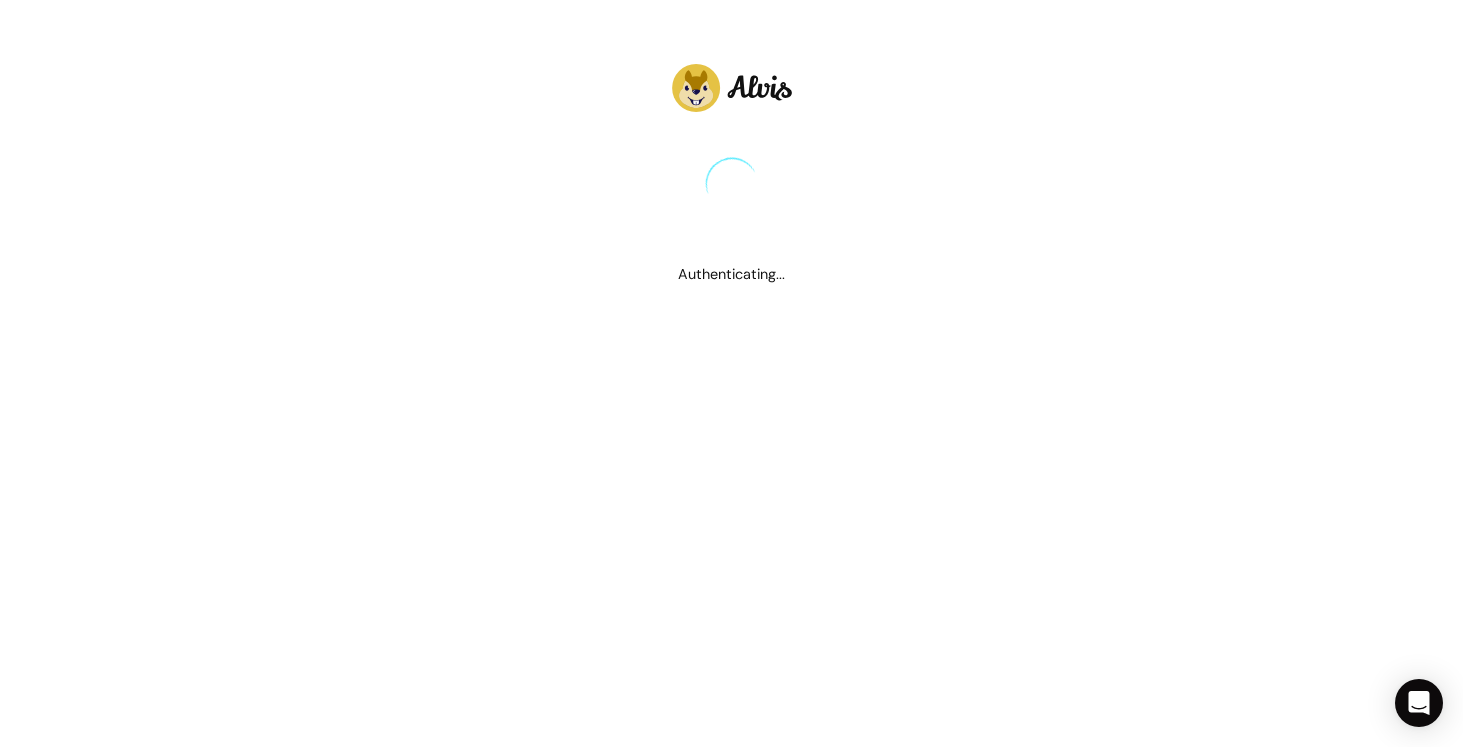 scroll, scrollTop: 0, scrollLeft: 0, axis: both 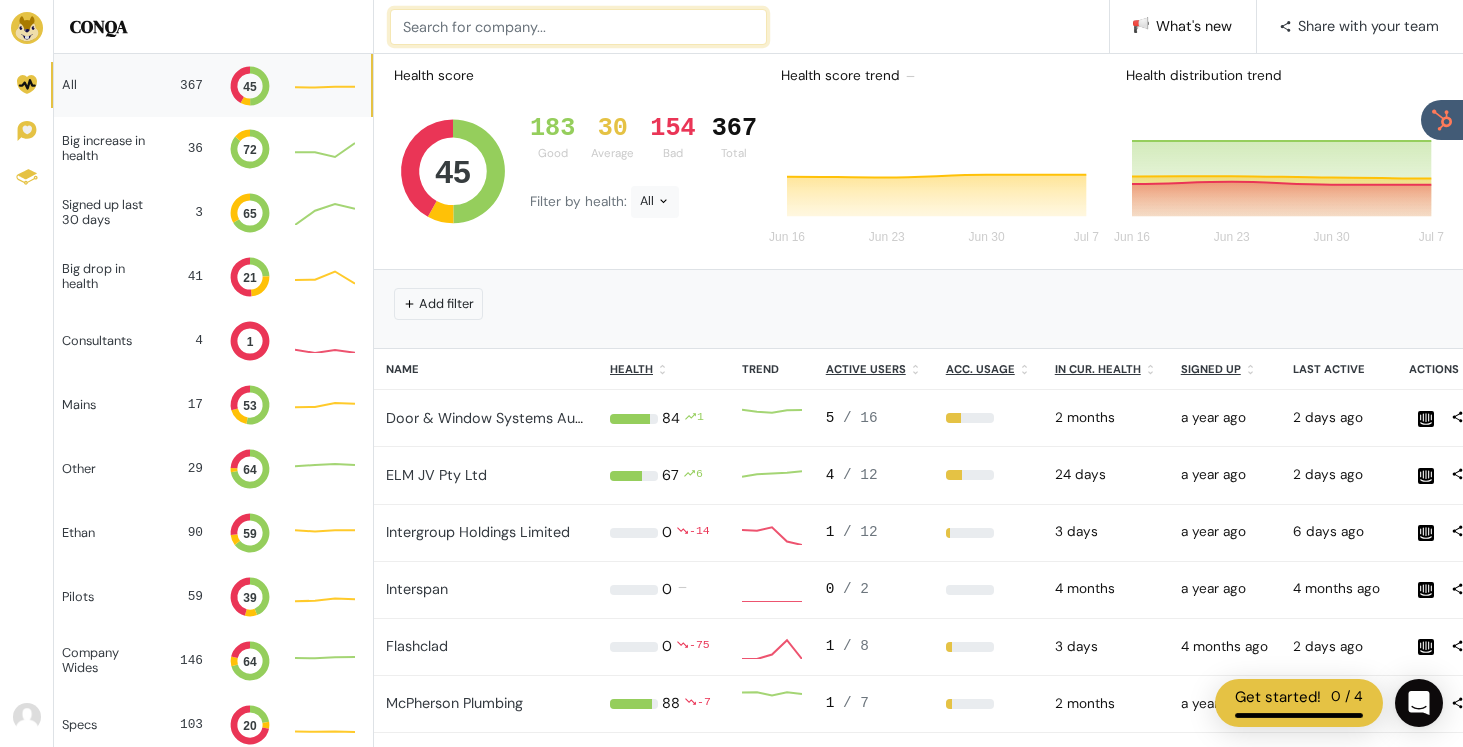 click at bounding box center (578, 27) 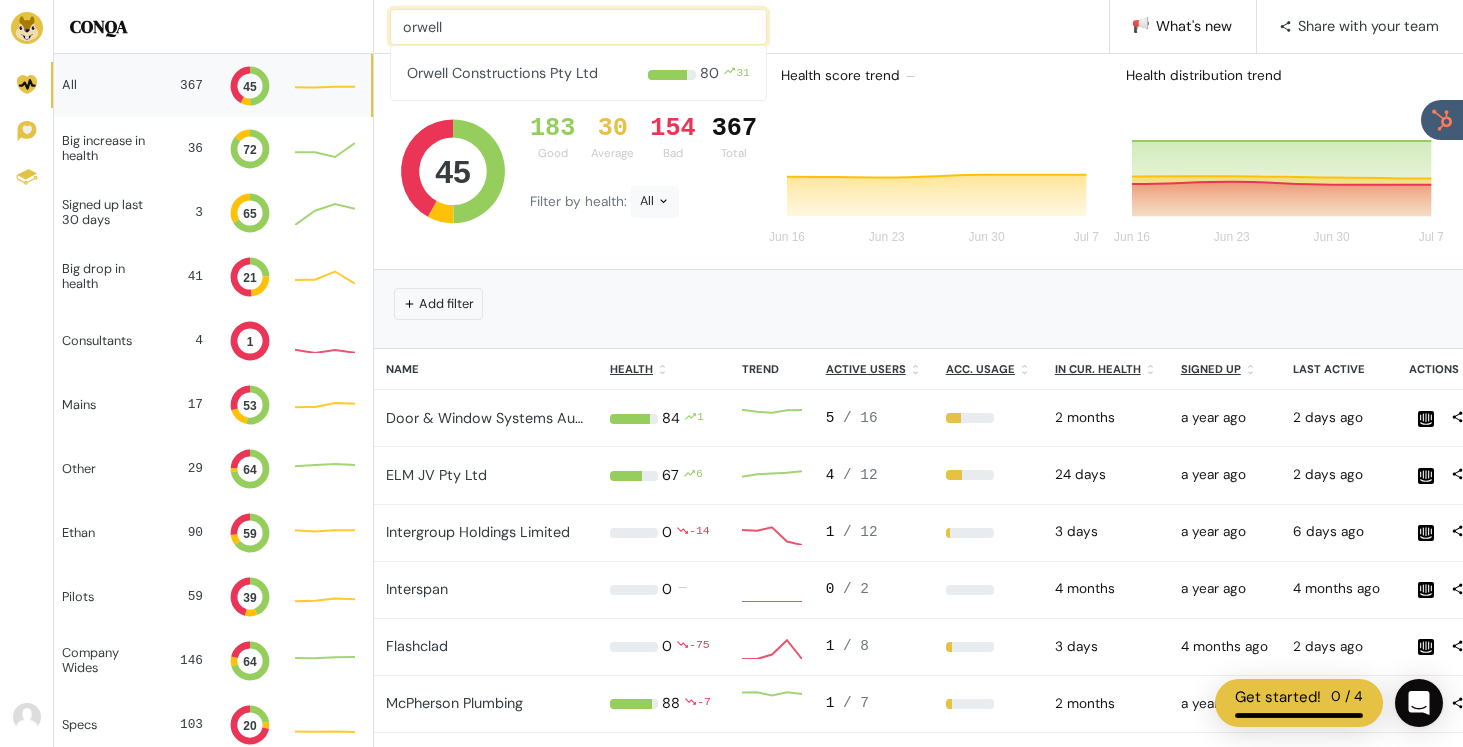 type on "orwell" 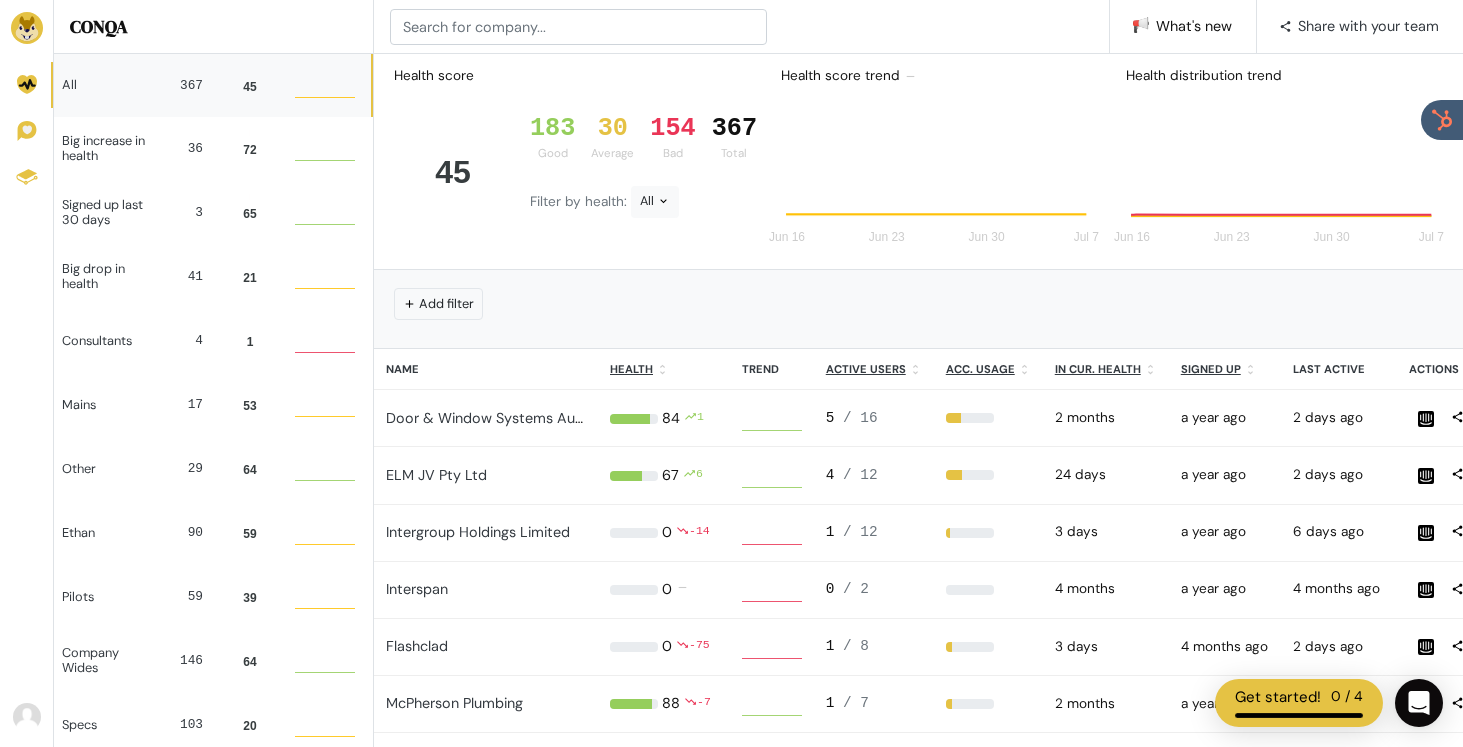 scroll, scrollTop: 1, scrollLeft: 1, axis: both 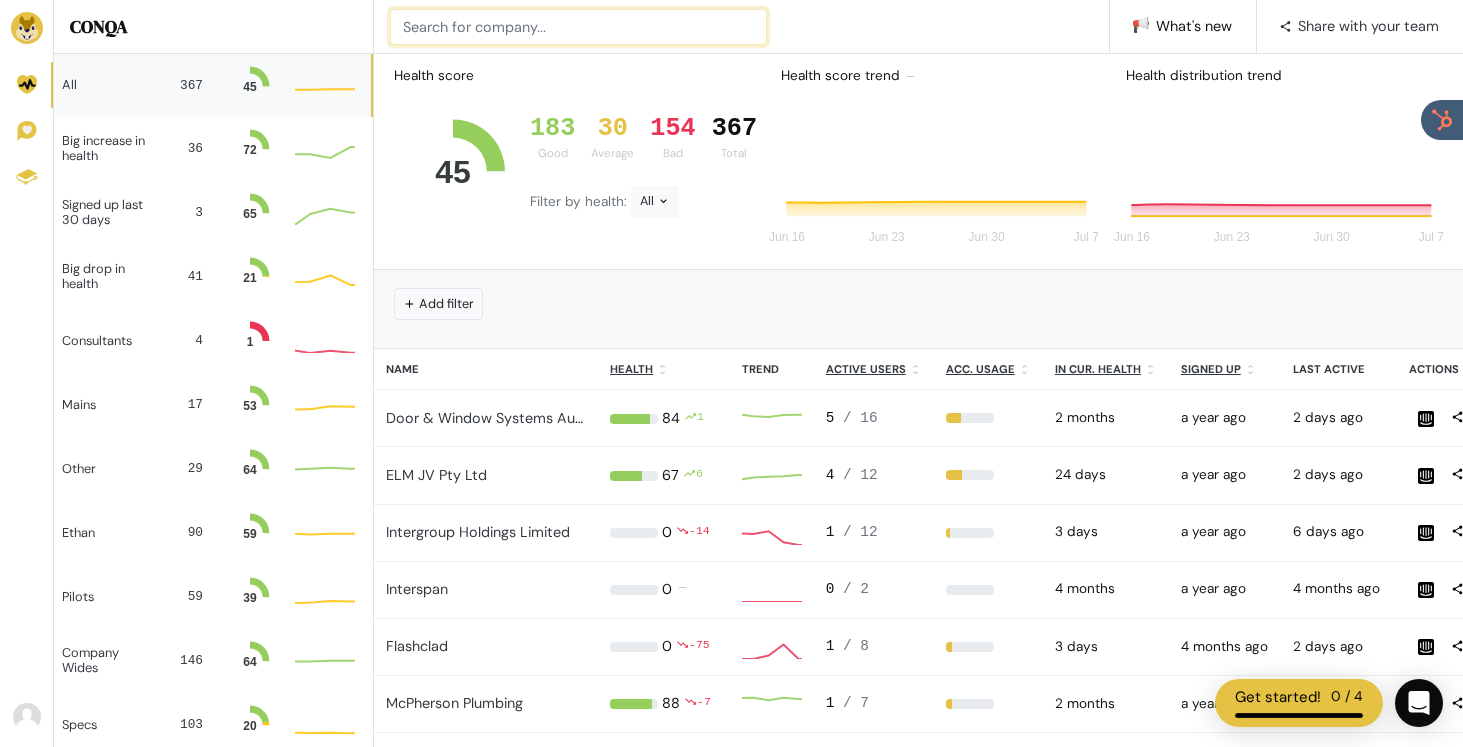 click at bounding box center [578, 27] 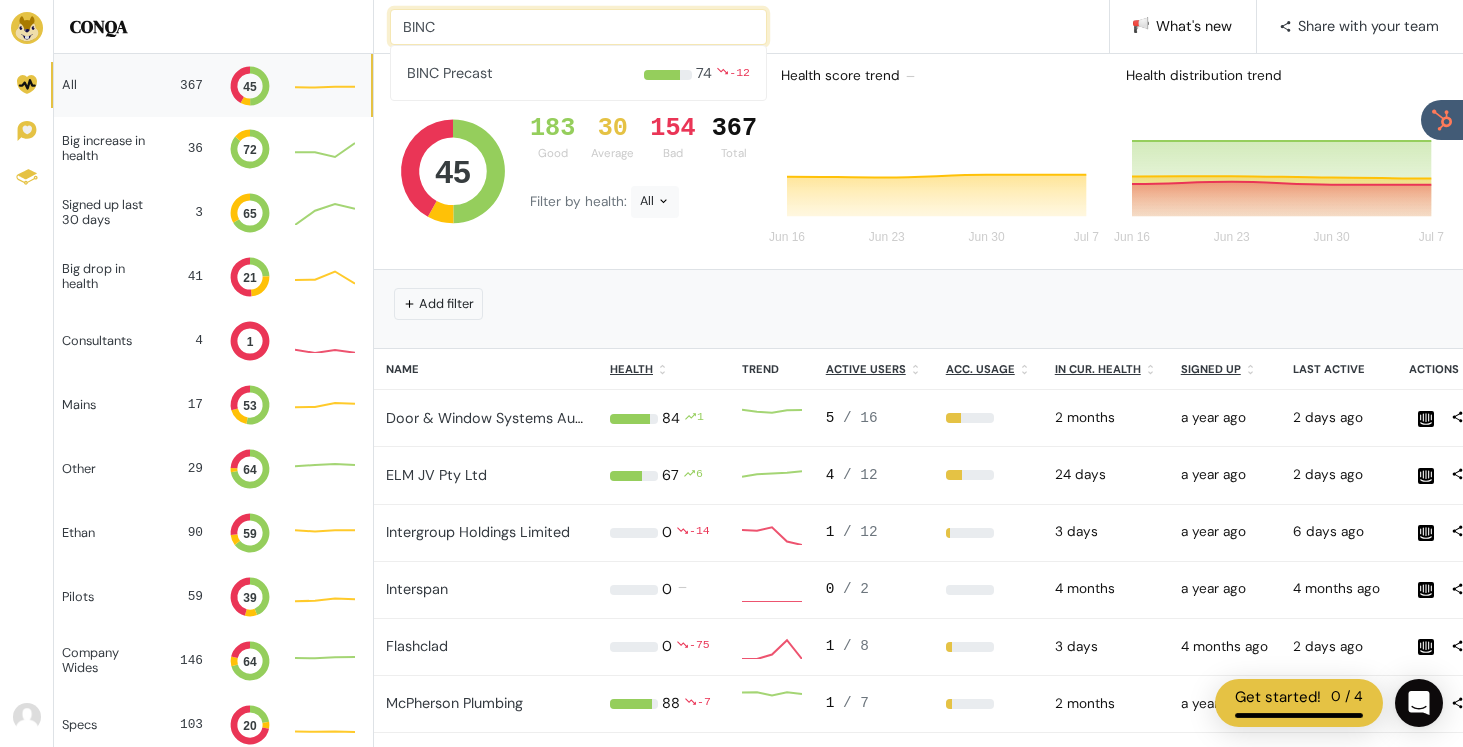 type on "BINC" 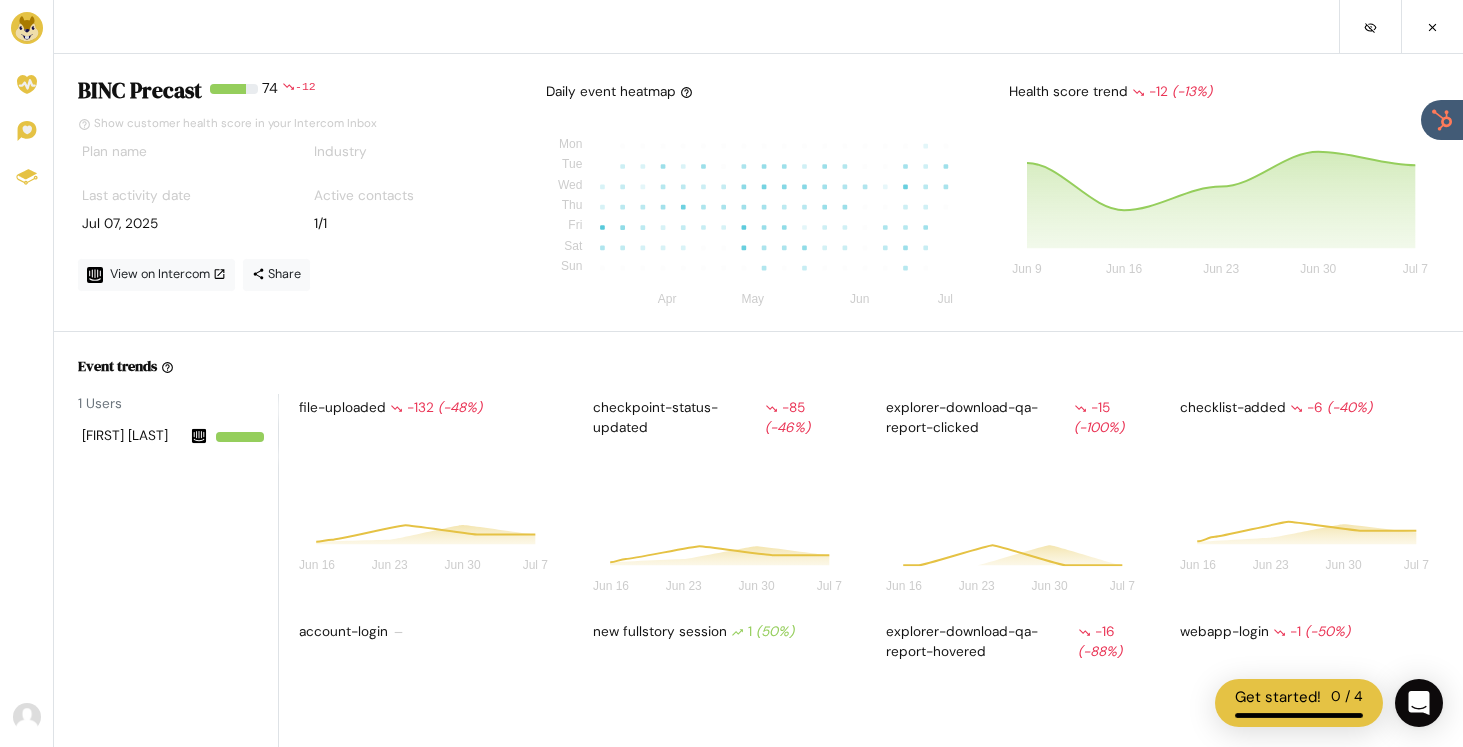 scroll, scrollTop: 1, scrollLeft: 1, axis: both 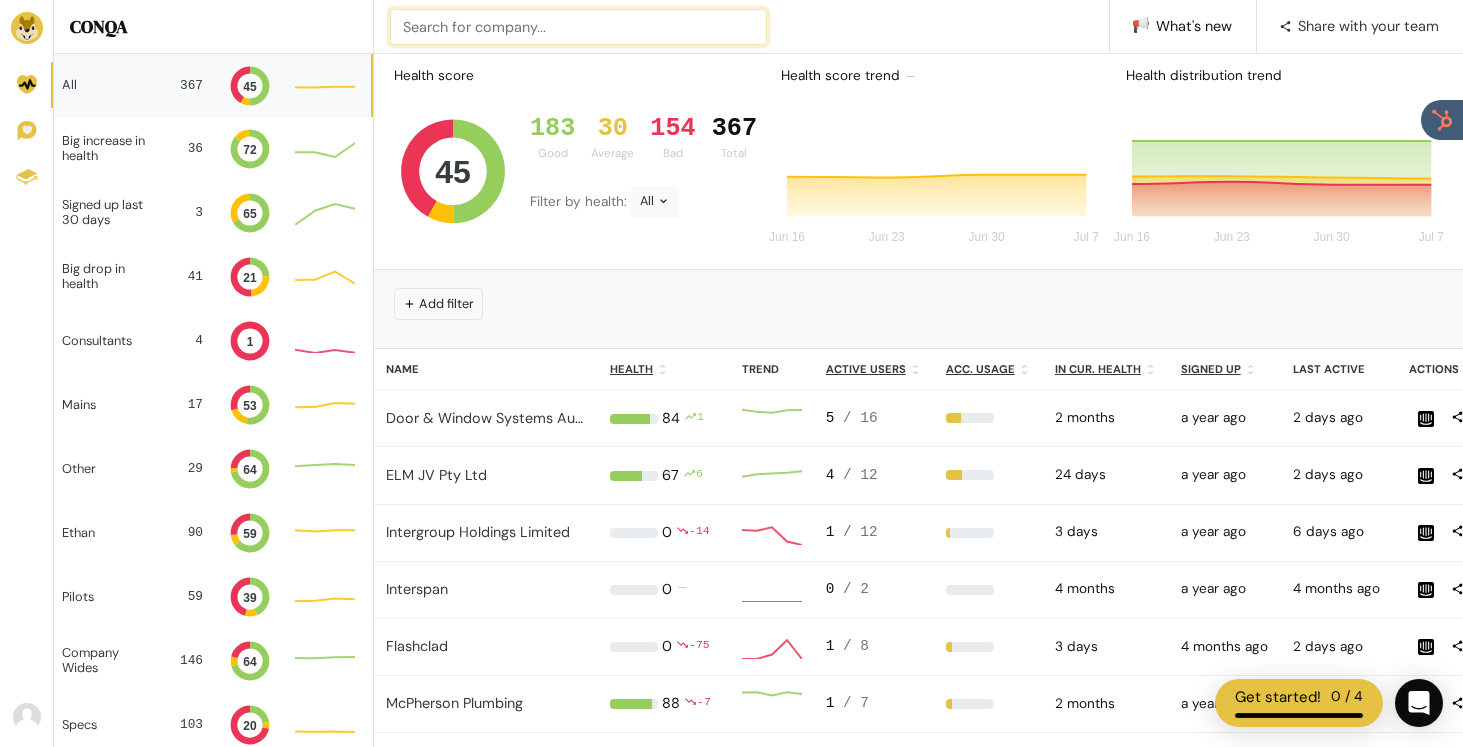 click at bounding box center [578, 27] 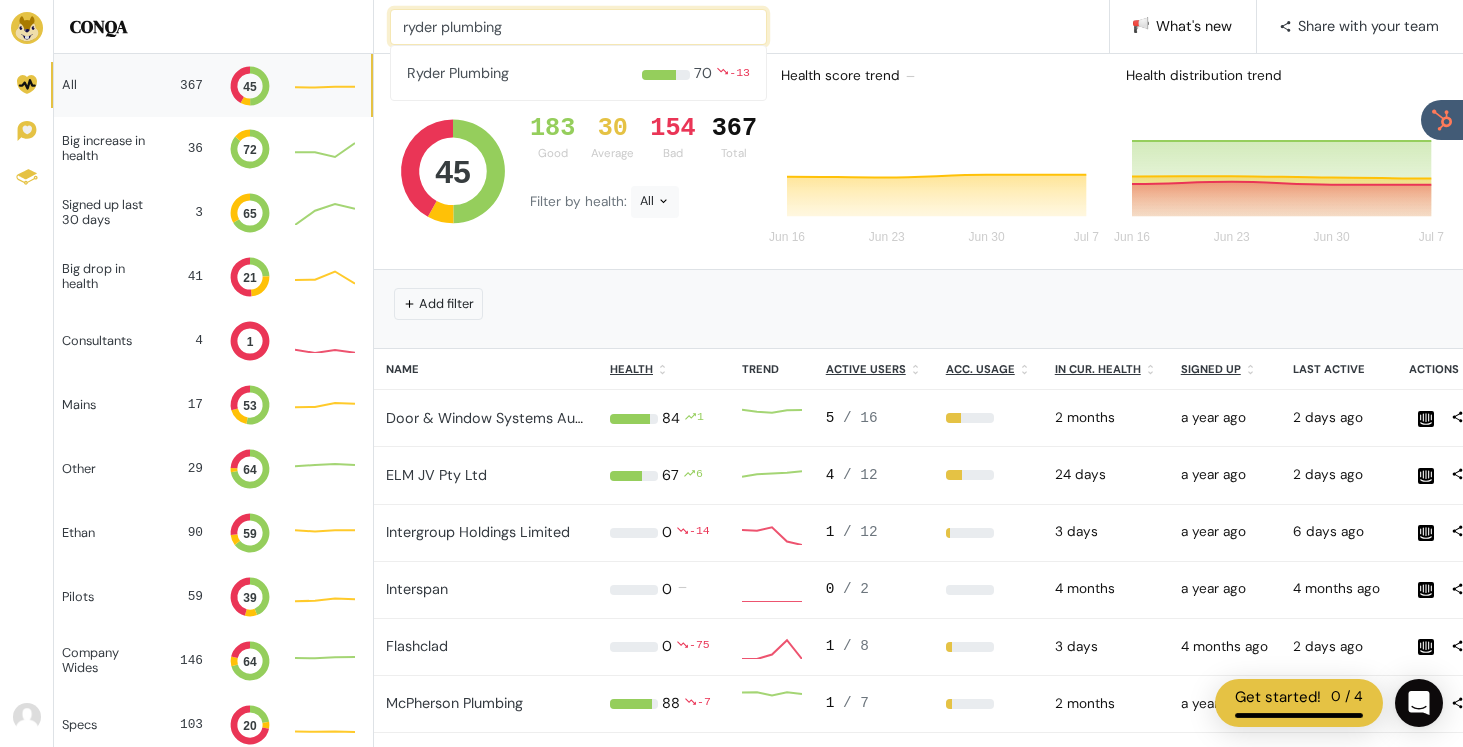 type on "ryder plumbing" 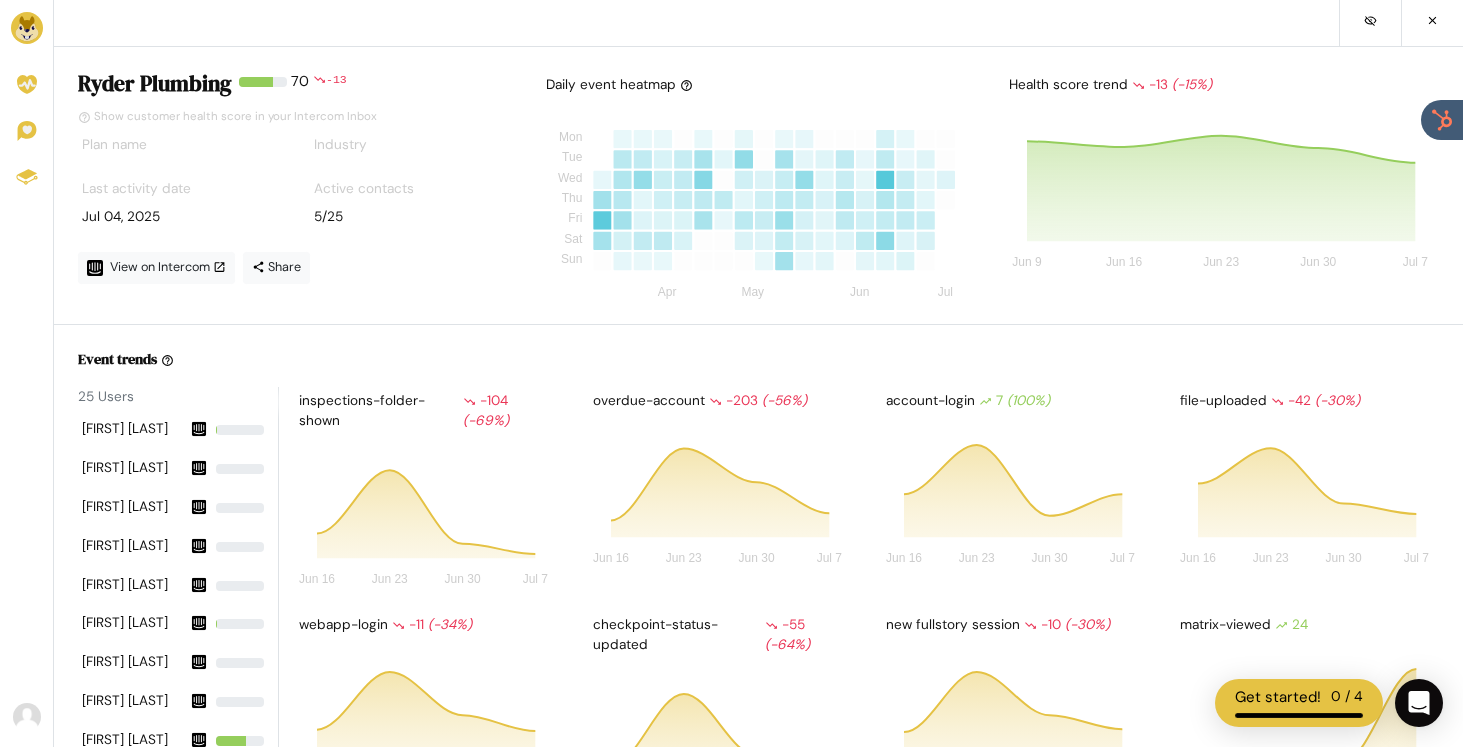 scroll, scrollTop: 10, scrollLeft: 0, axis: vertical 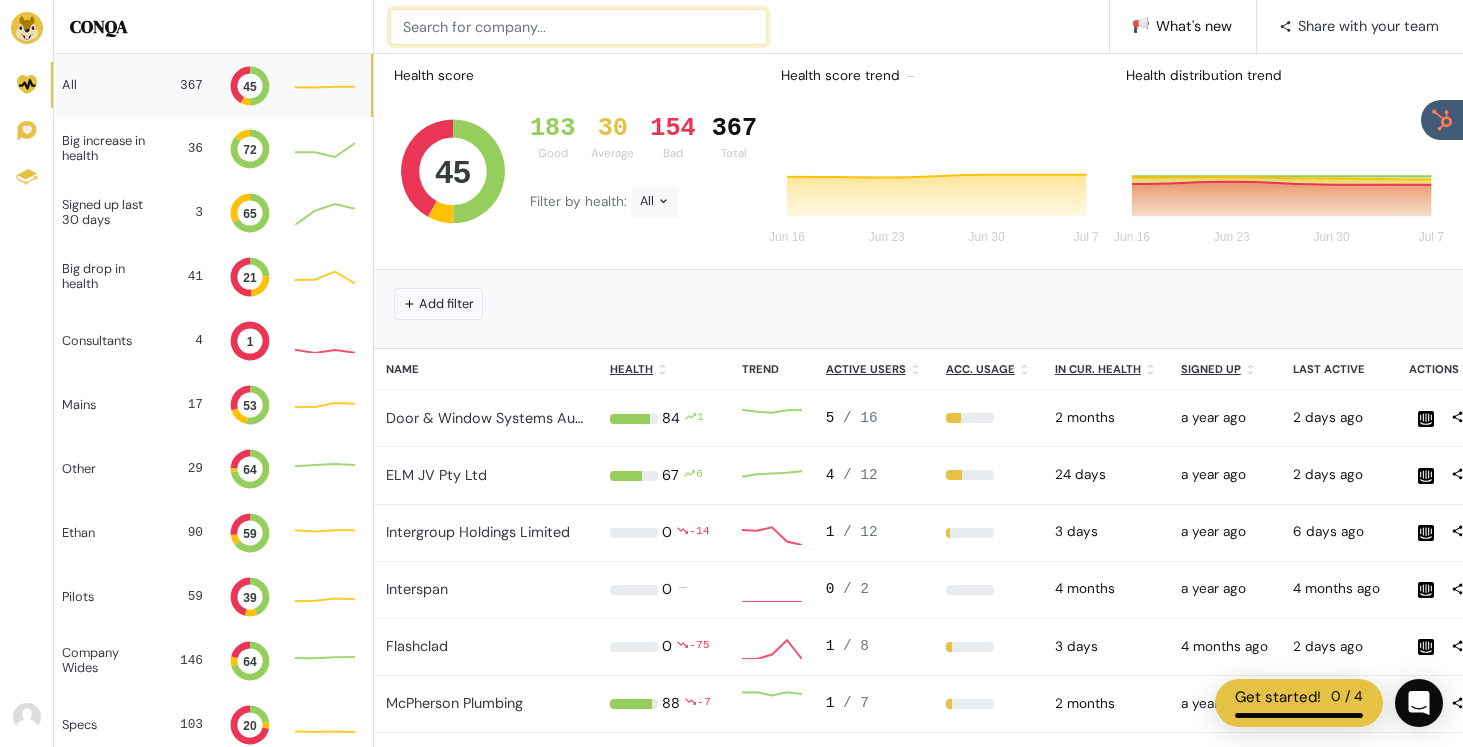 click at bounding box center (578, 27) 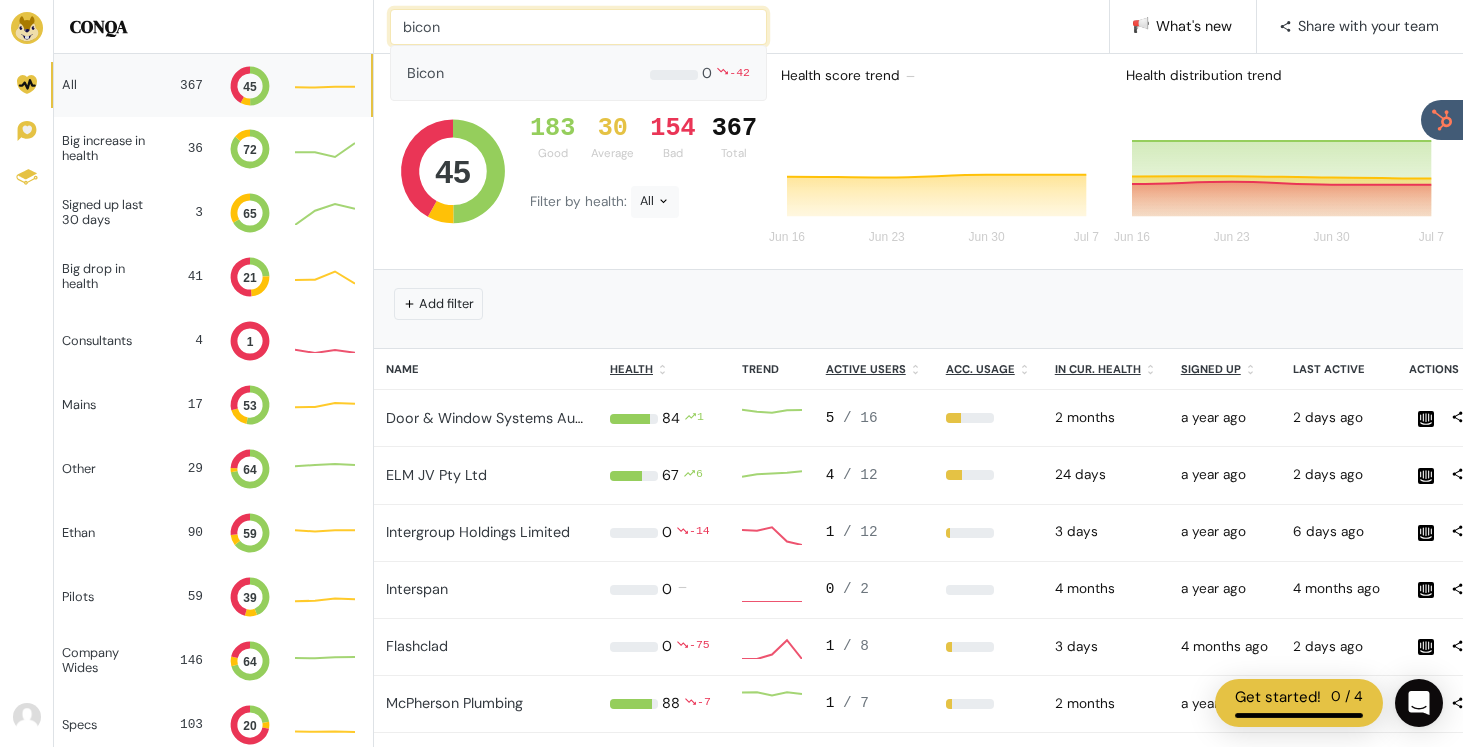 type on "bicon" 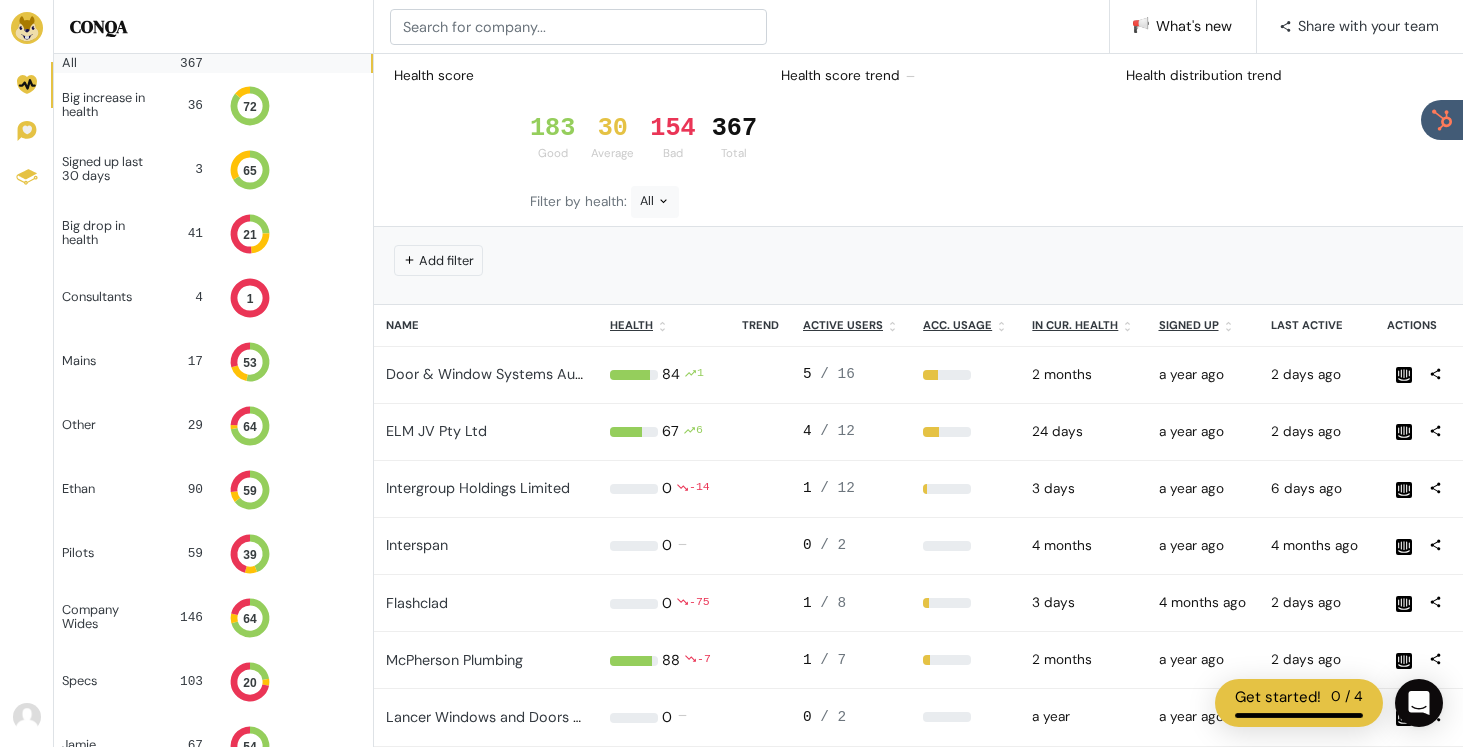 scroll, scrollTop: 1, scrollLeft: 1, axis: both 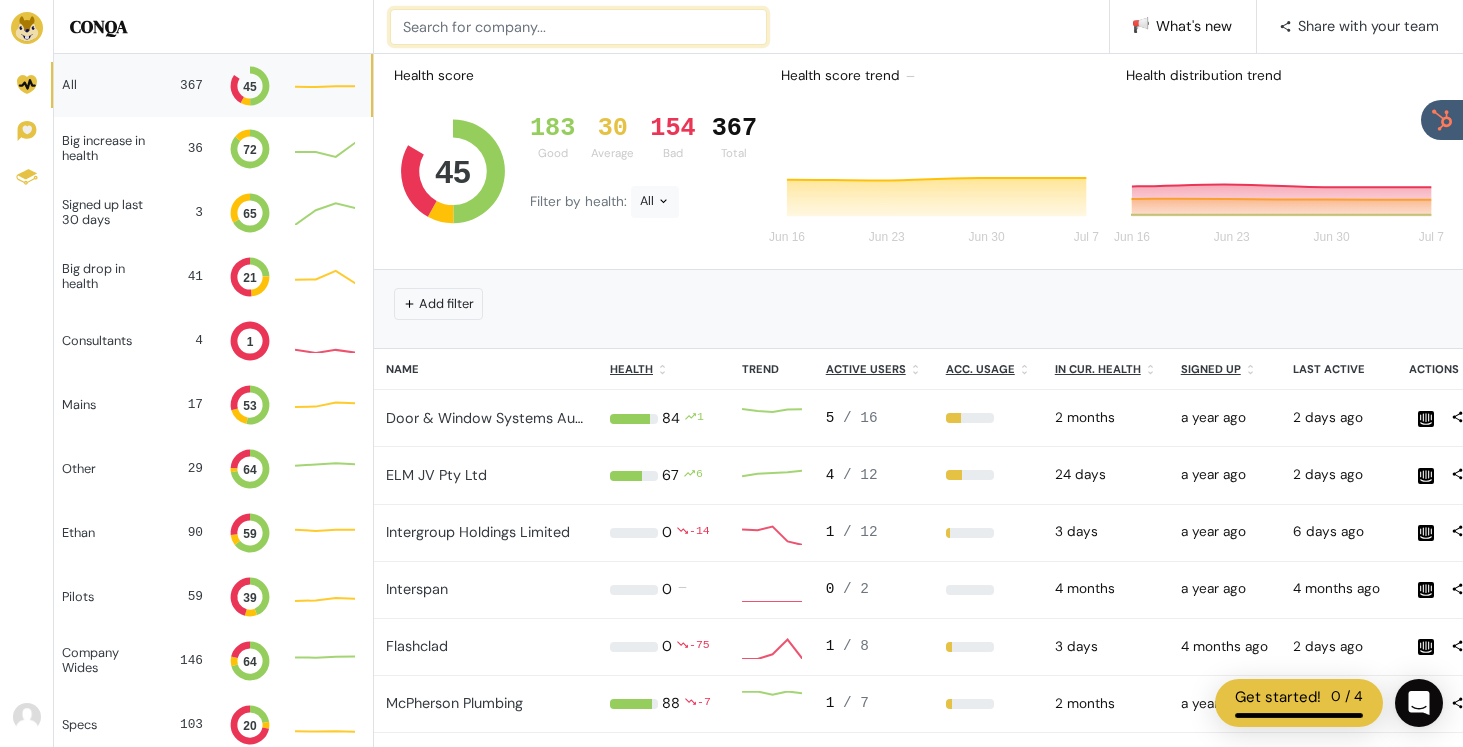 click at bounding box center [578, 27] 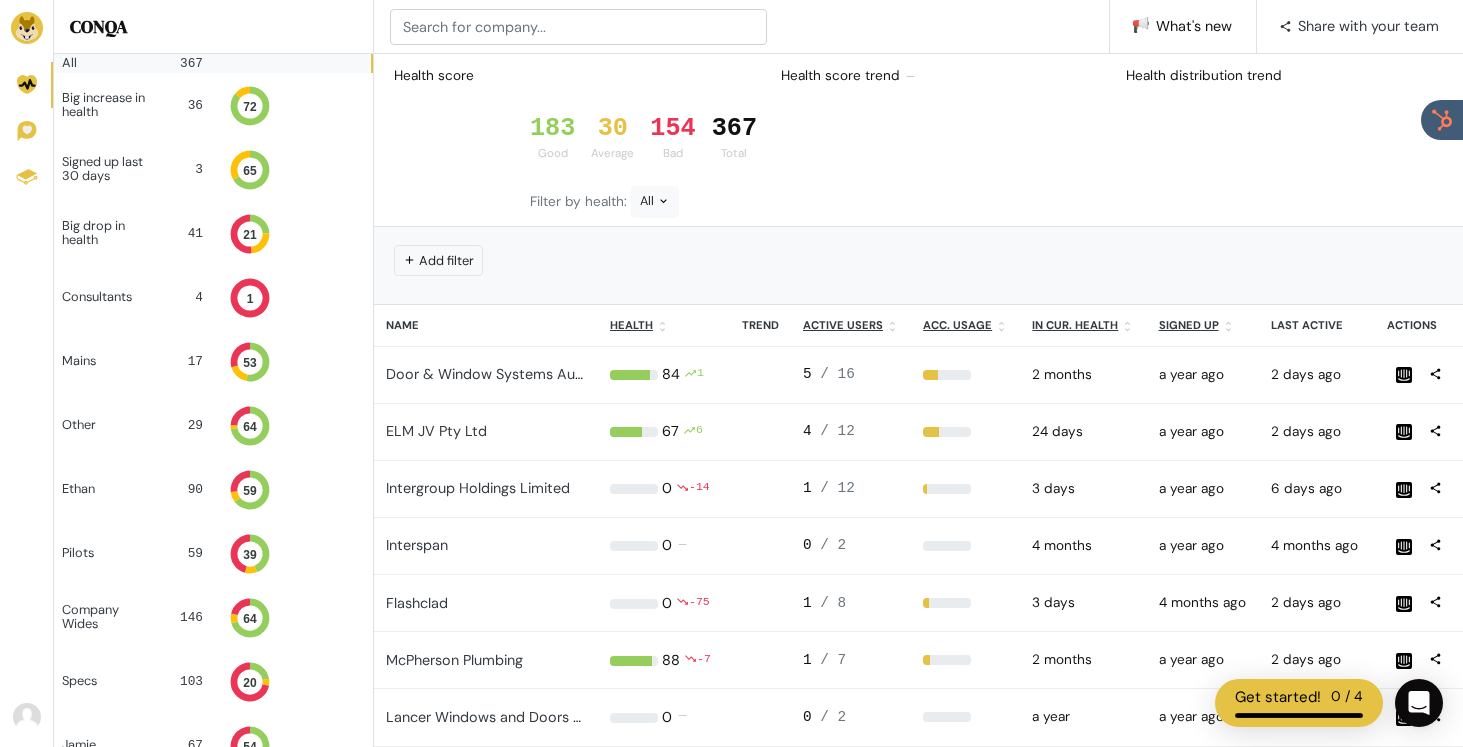 scroll, scrollTop: 1, scrollLeft: 1, axis: both 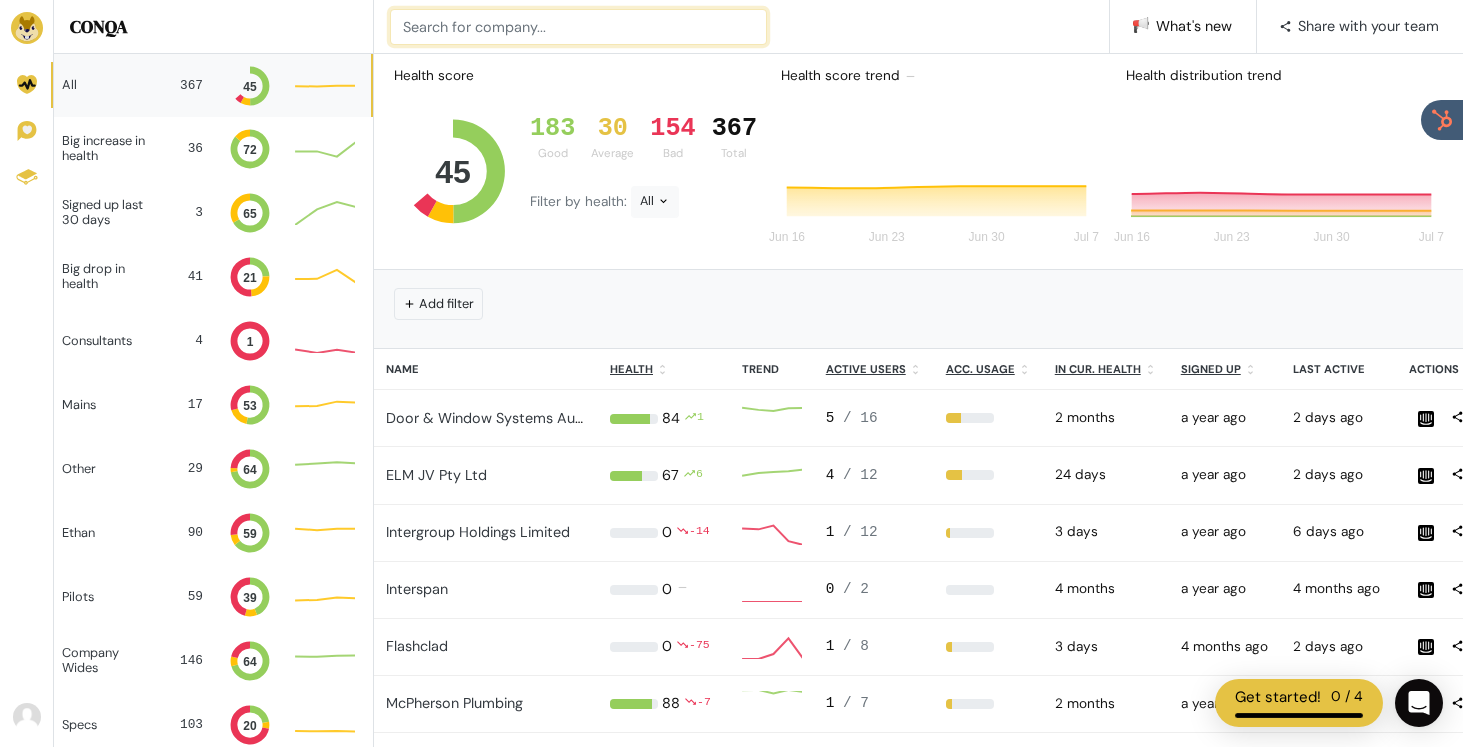 click at bounding box center (578, 27) 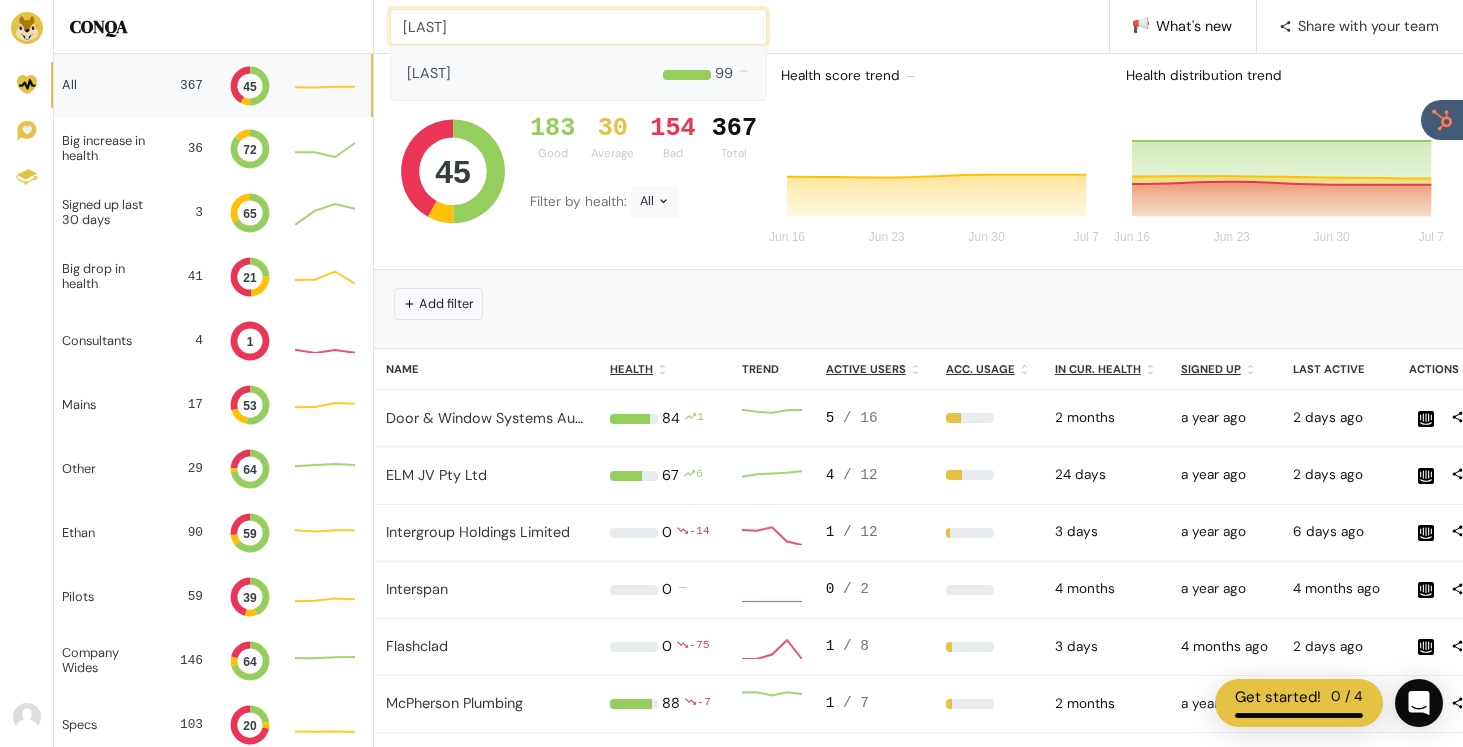 type on "[LAST]" 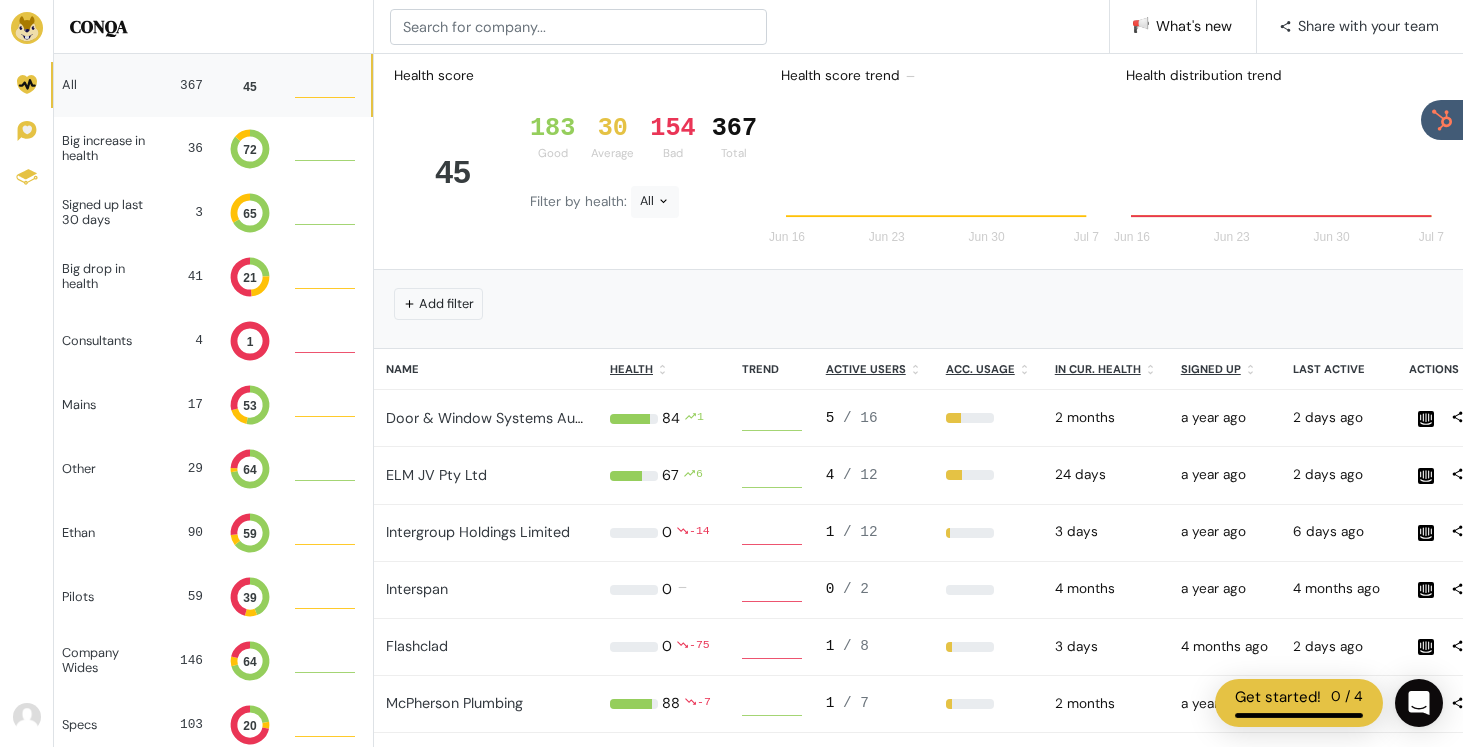 scroll, scrollTop: 1, scrollLeft: 1, axis: both 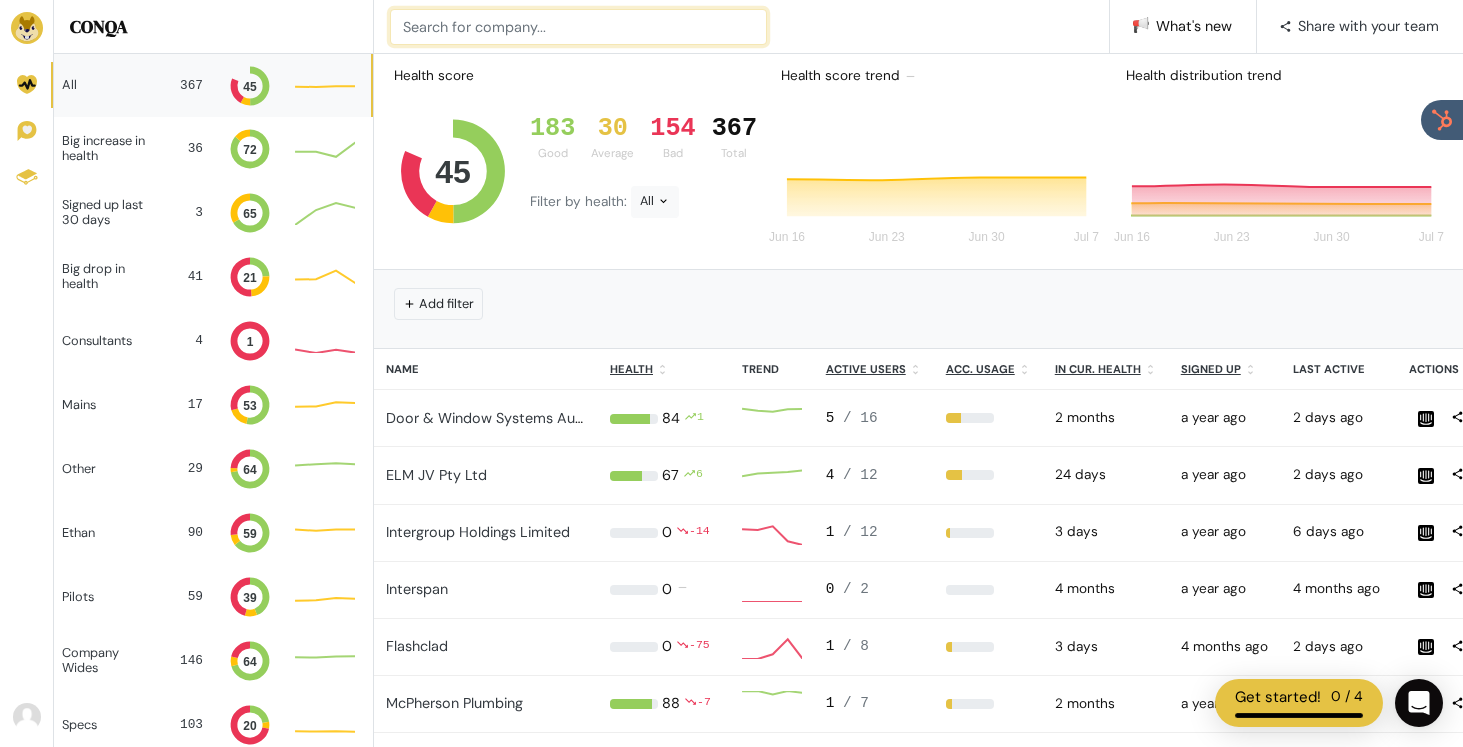 click at bounding box center [578, 27] 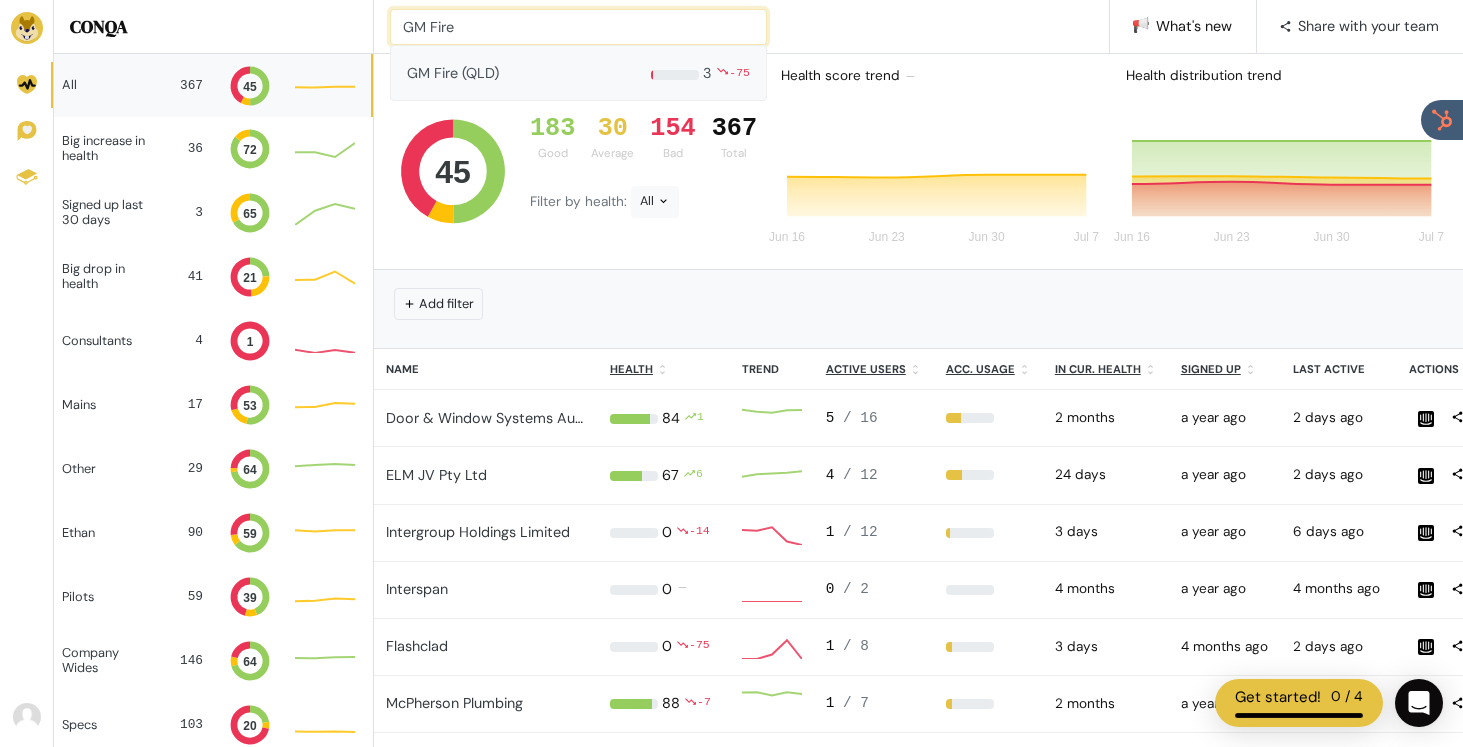 type on "GM Fire" 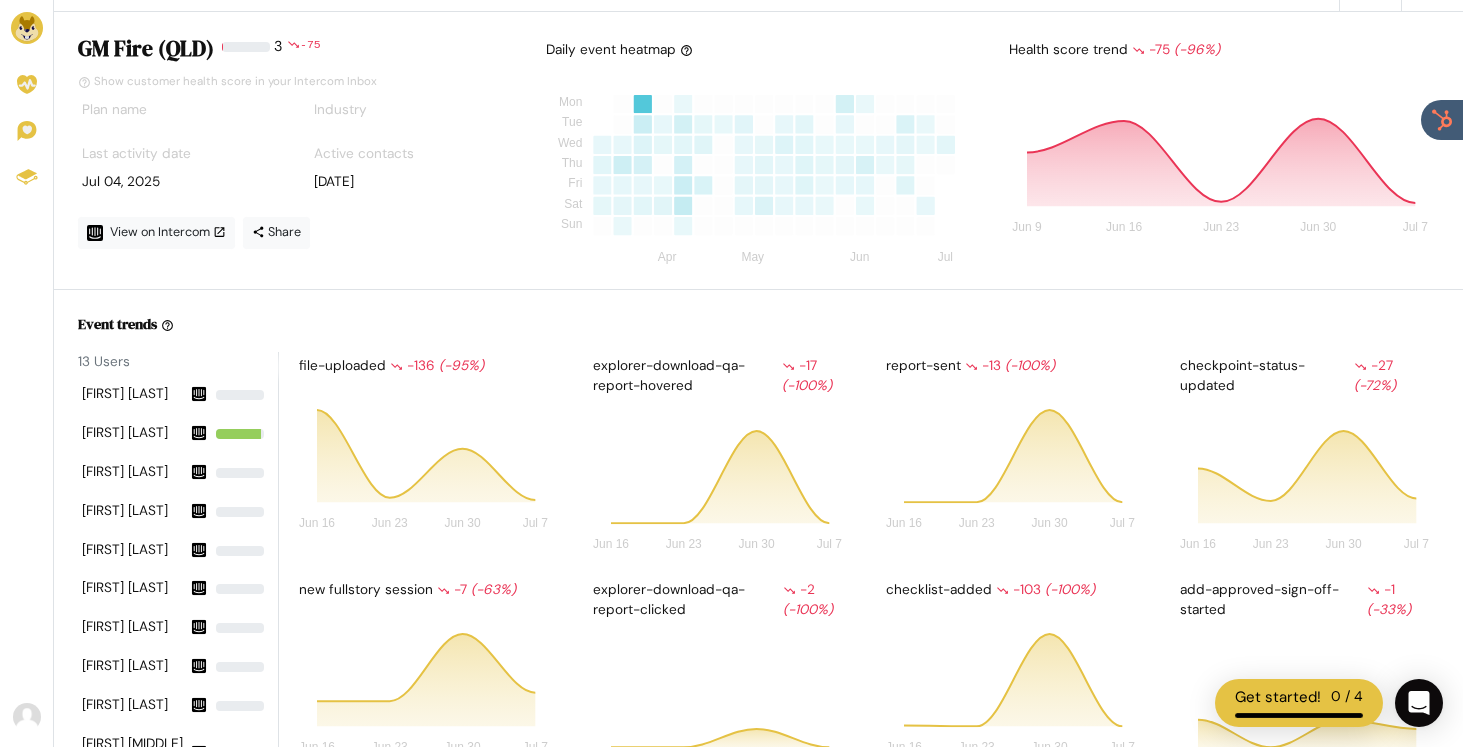 scroll, scrollTop: 0, scrollLeft: 0, axis: both 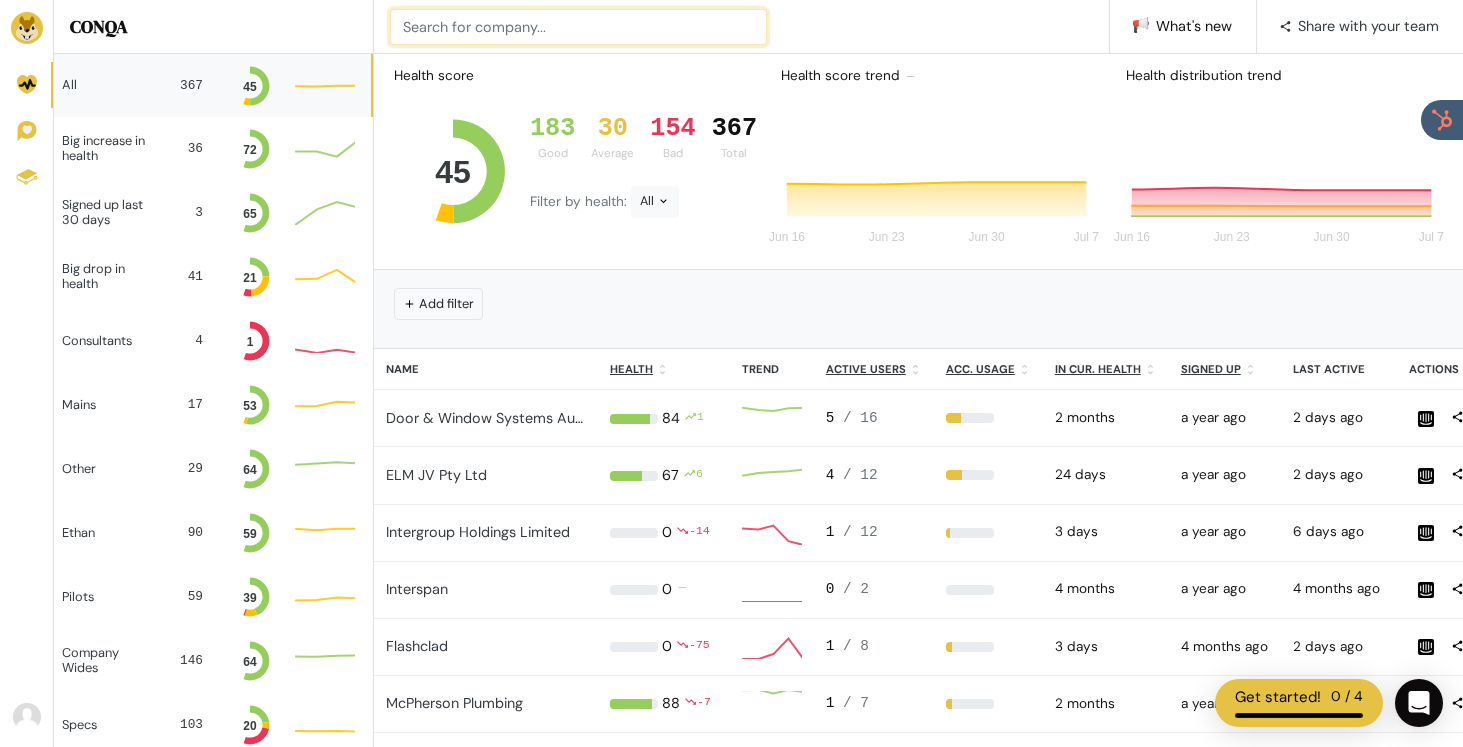 click at bounding box center [578, 27] 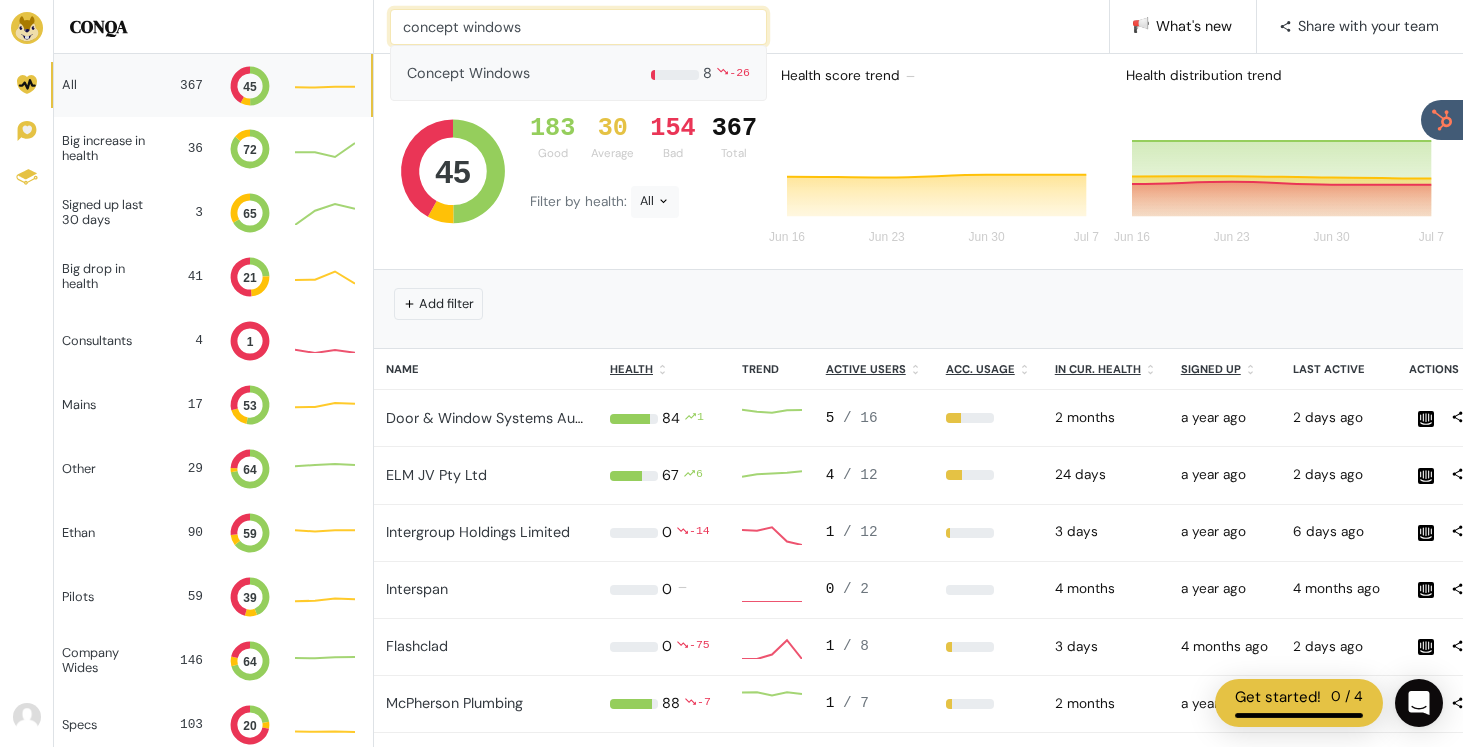 type on "concept windows" 